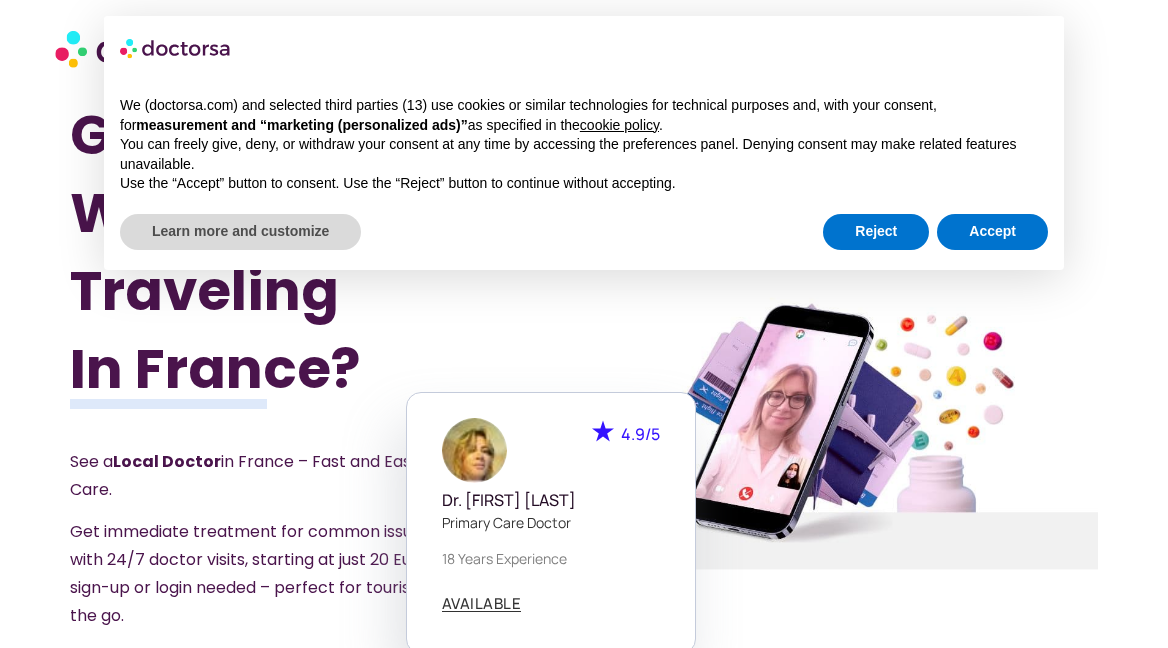 scroll, scrollTop: 0, scrollLeft: 0, axis: both 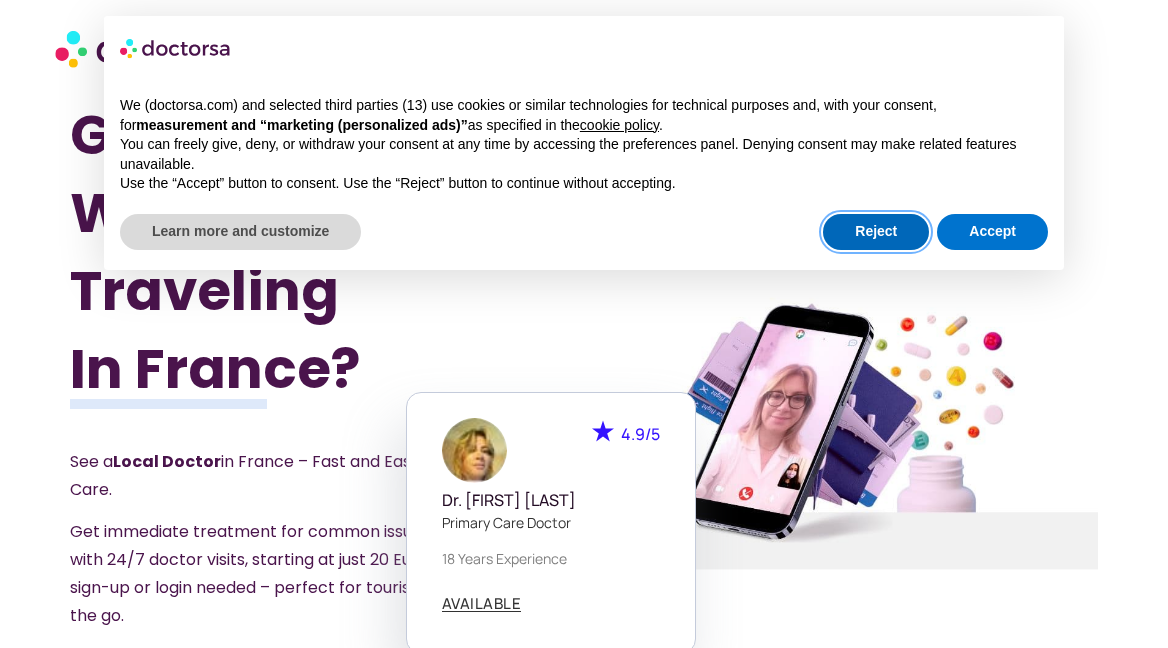 click on "Reject" at bounding box center [876, 232] 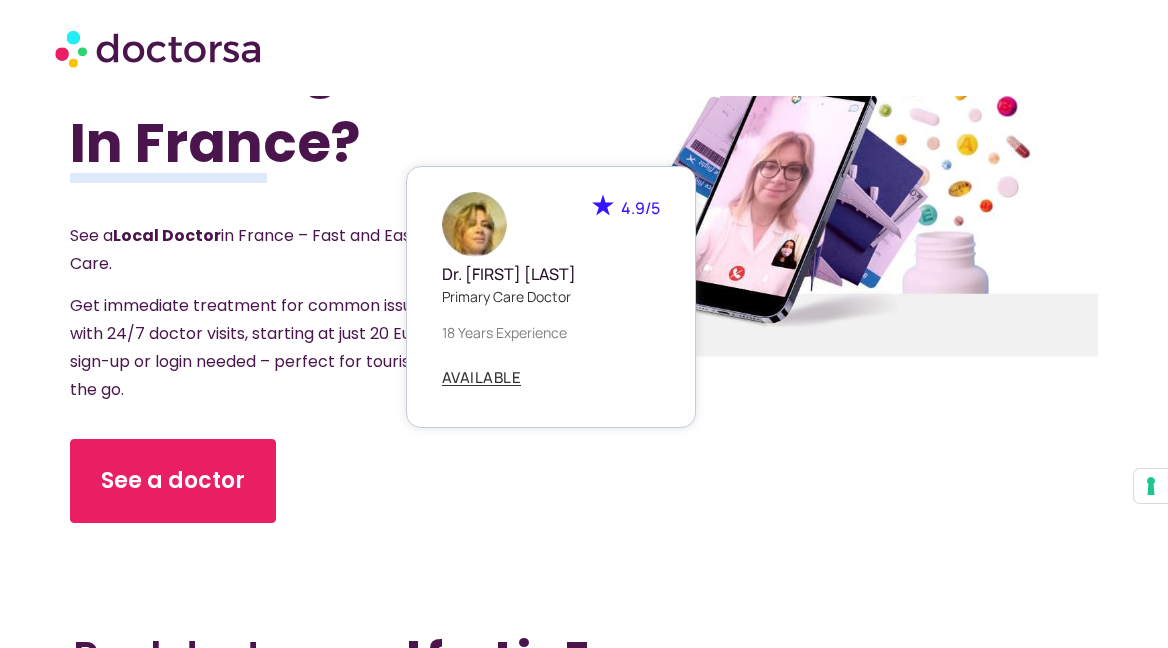 scroll, scrollTop: 227, scrollLeft: 0, axis: vertical 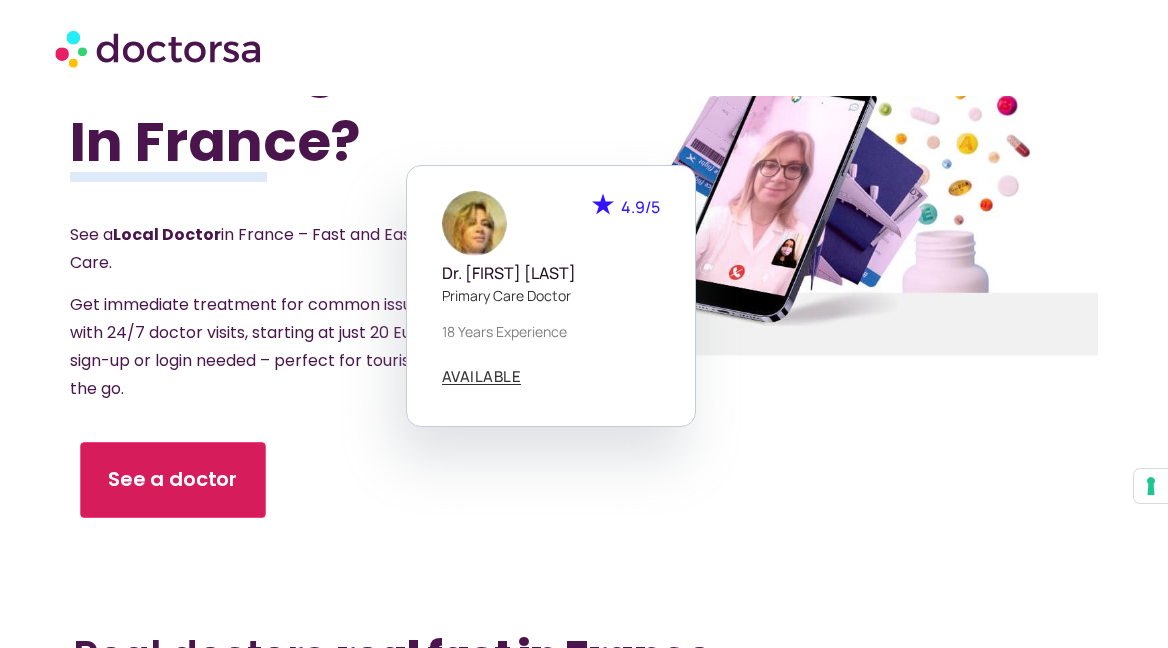 click on "See a doctor" at bounding box center (173, 479) 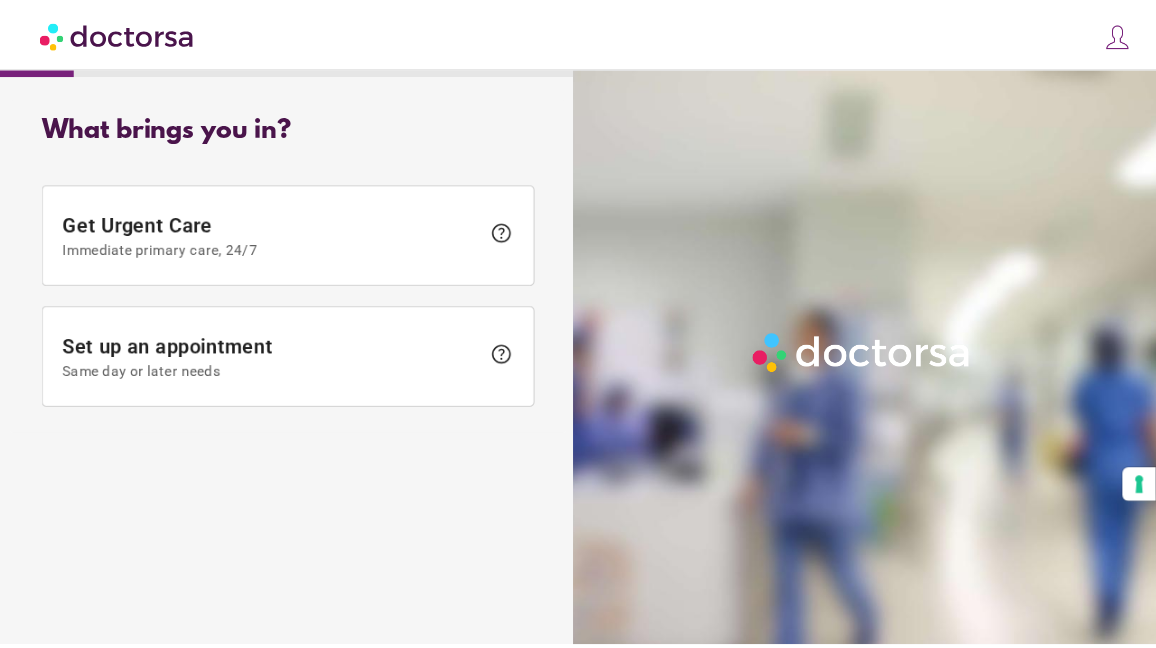 scroll, scrollTop: 0, scrollLeft: 0, axis: both 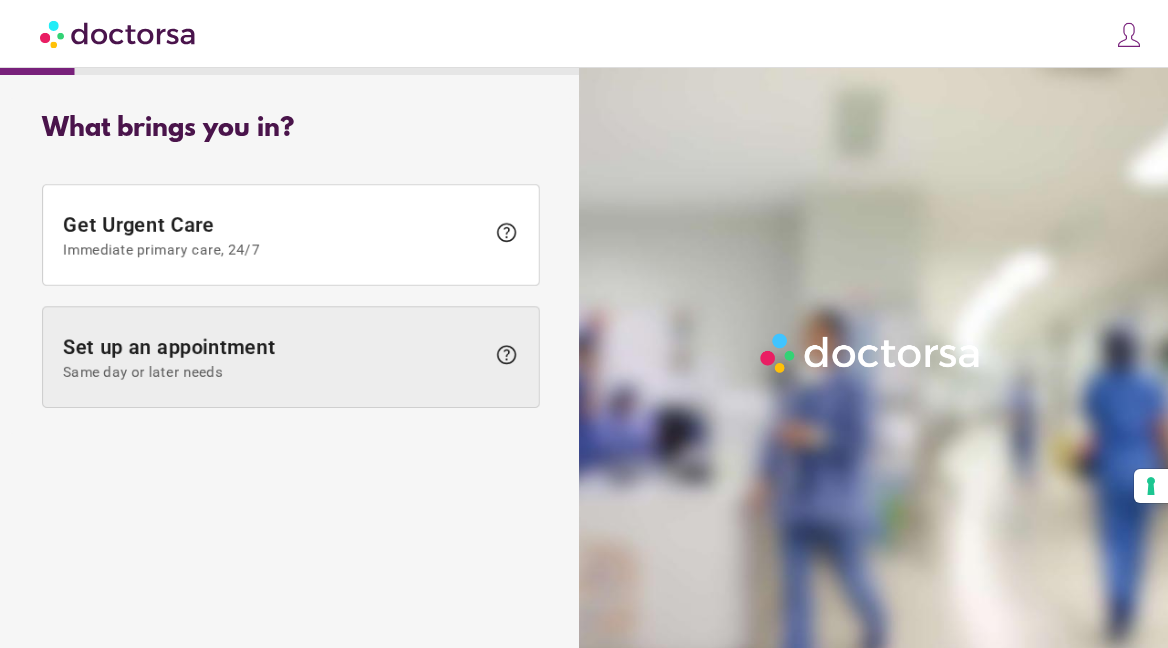 click on "Set up an appointment
Same day or later needs" at bounding box center (274, 357) 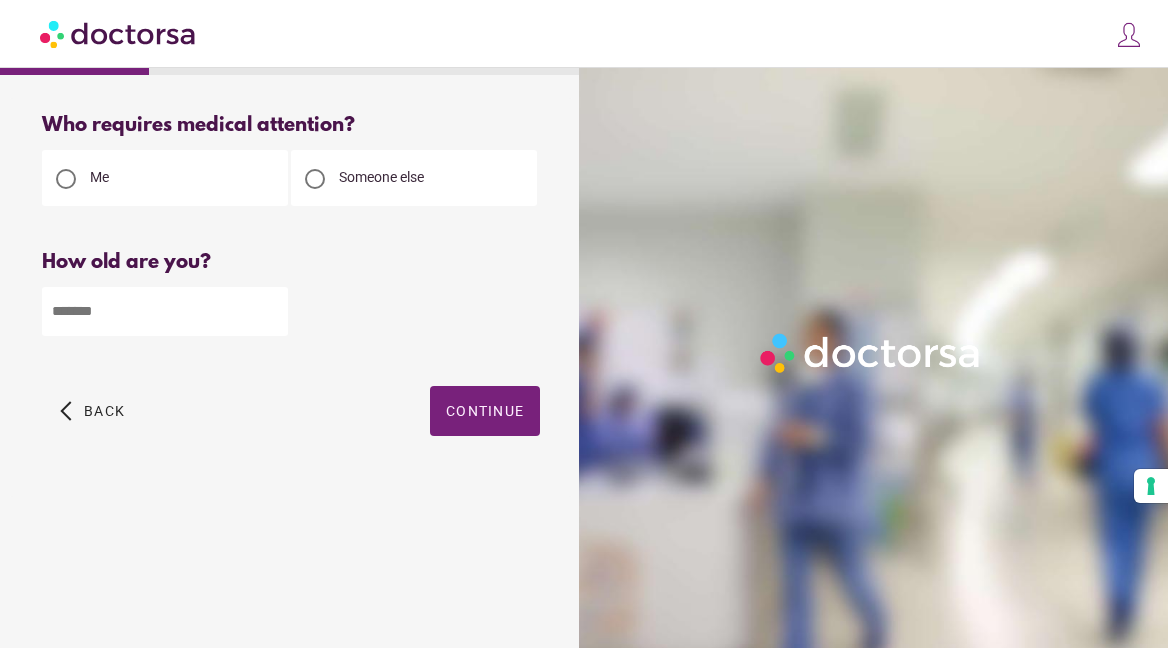 click at bounding box center (165, 311) 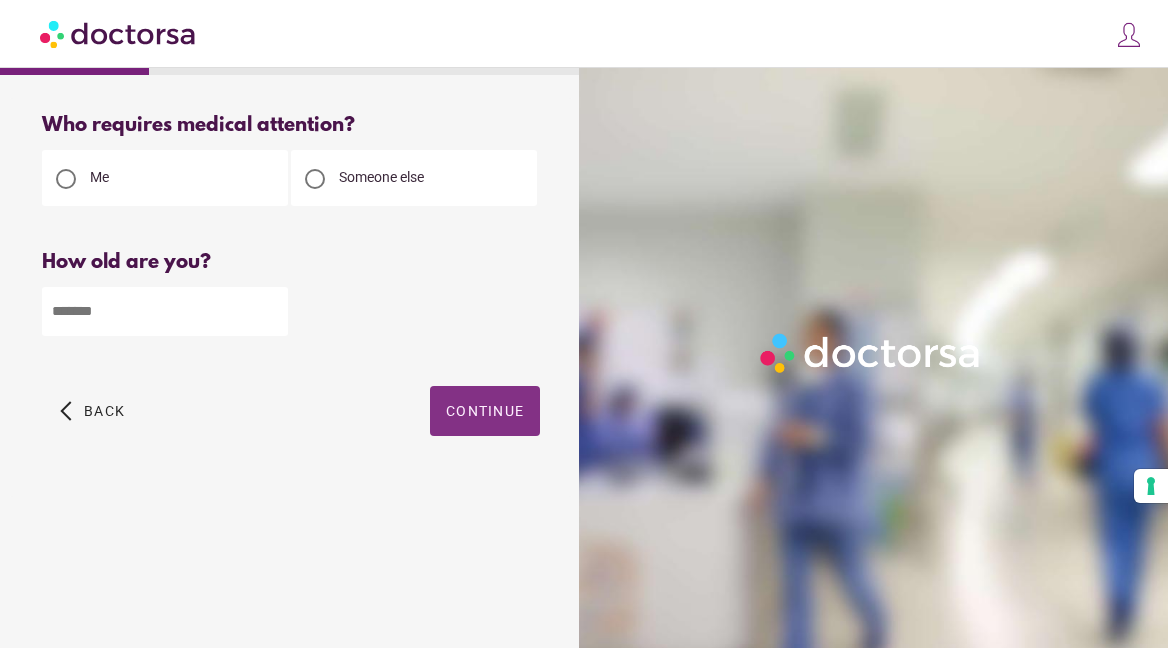 type on "**" 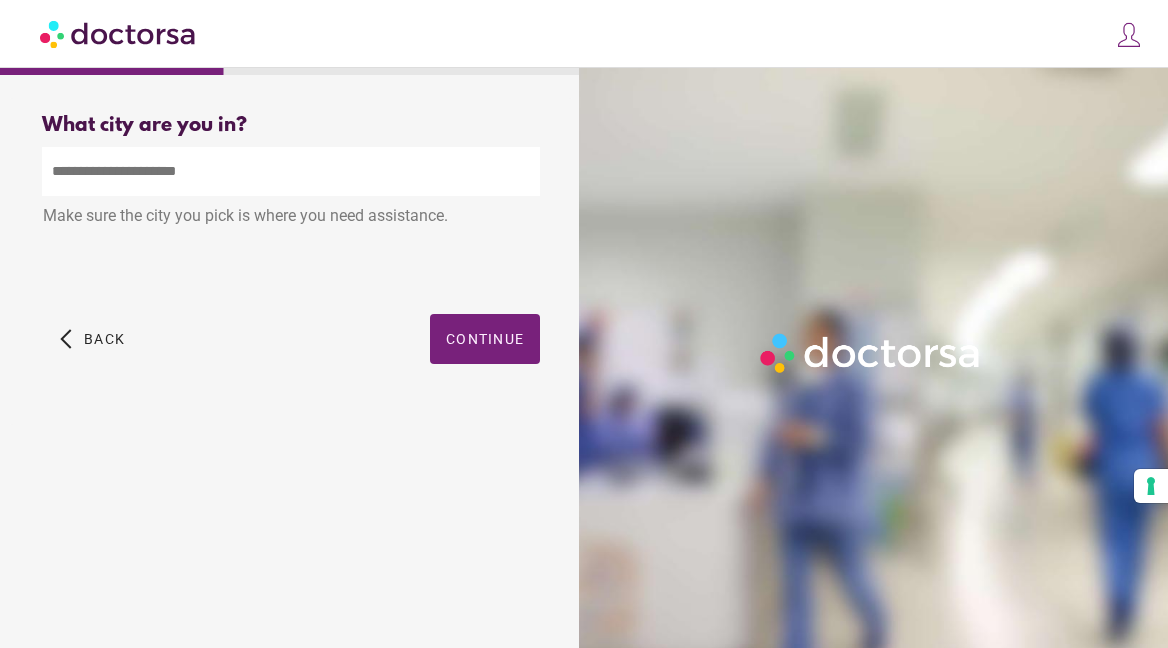 click at bounding box center [291, 171] 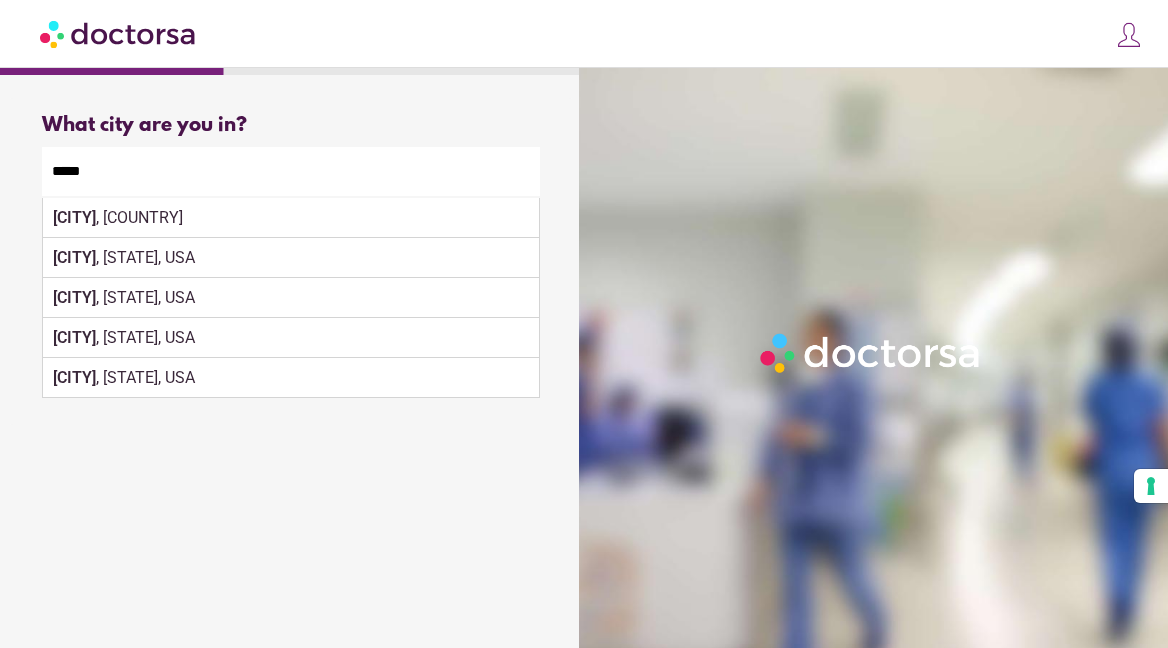type on "*****" 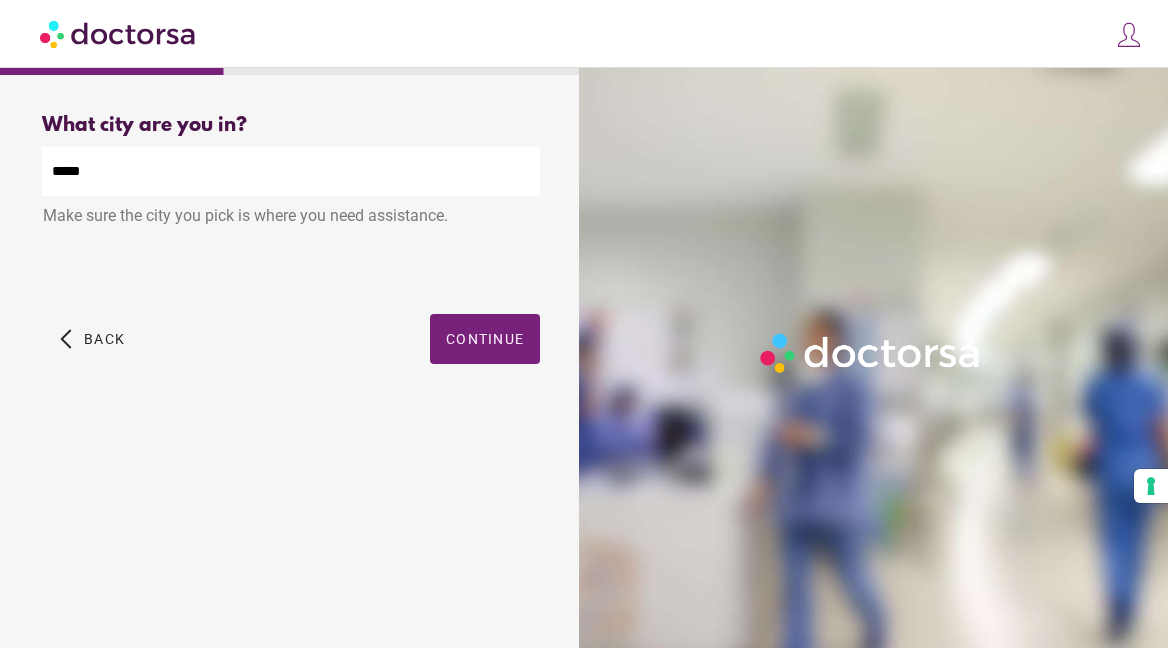 drag, startPoint x: 136, startPoint y: 174, endPoint x: 134, endPoint y: 222, distance: 48.04165 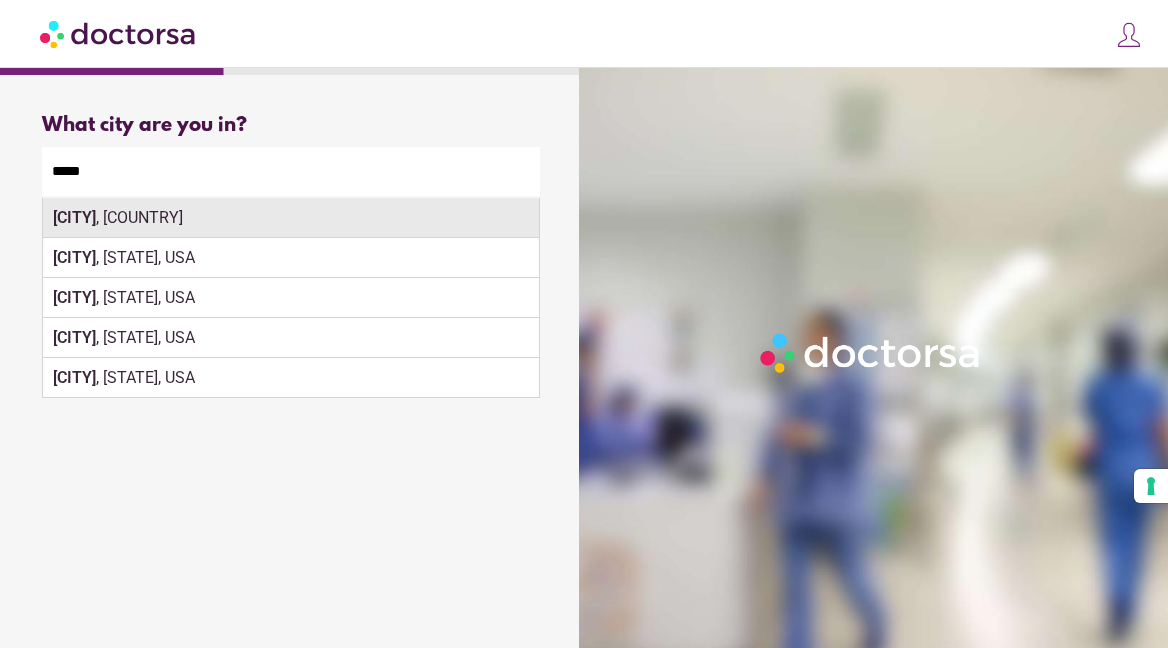 click on "Paris , France" at bounding box center (291, 218) 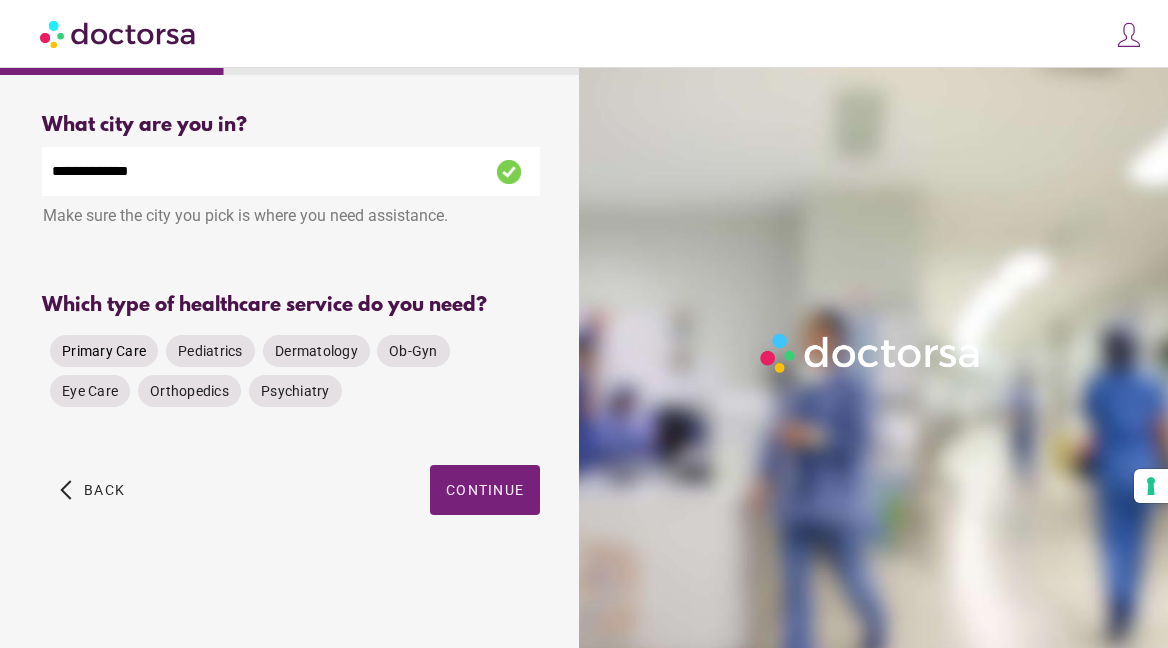 click on "Primary Care" at bounding box center [104, 351] 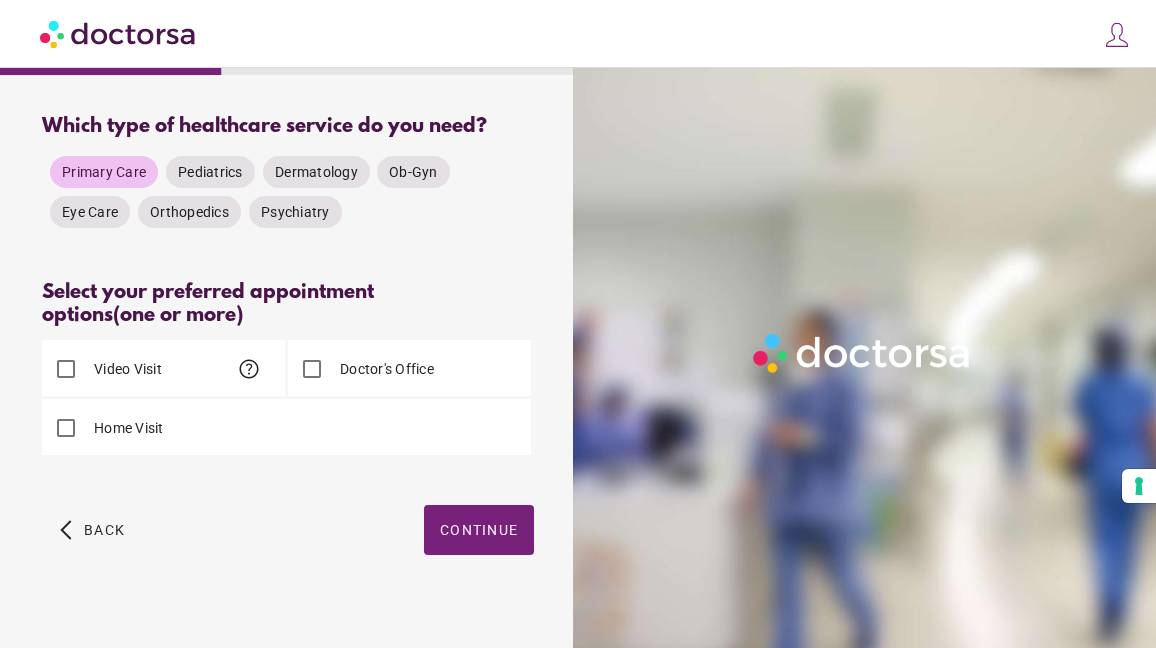 scroll, scrollTop: 181, scrollLeft: 0, axis: vertical 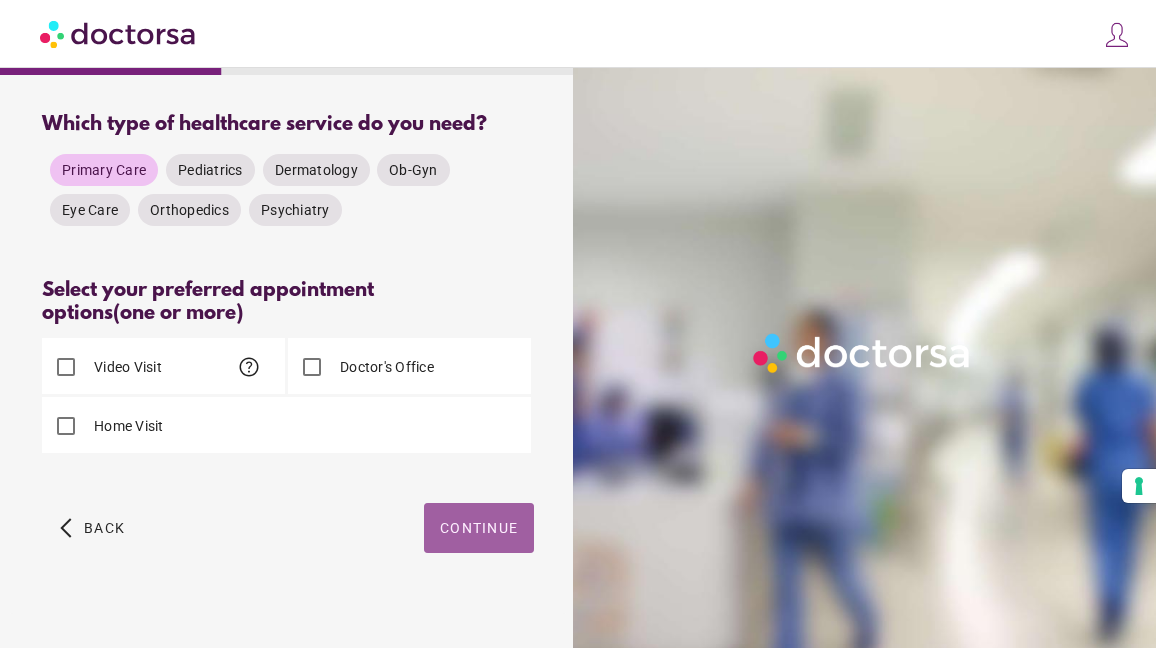 click on "Continue" at bounding box center [479, 528] 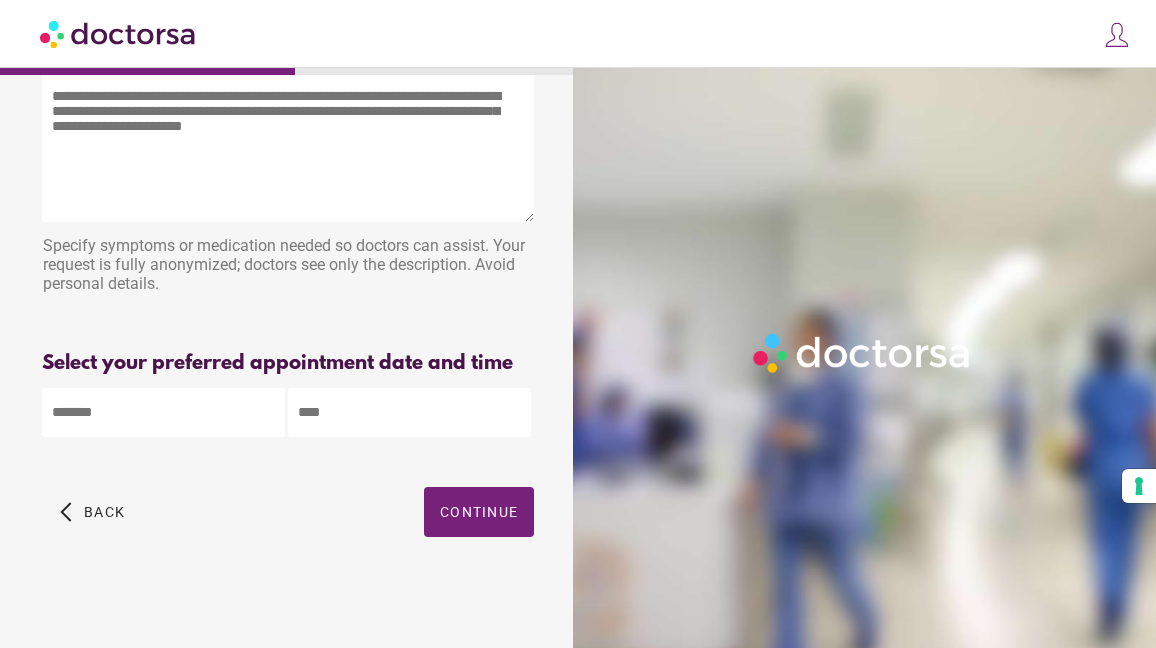 scroll, scrollTop: 0, scrollLeft: 0, axis: both 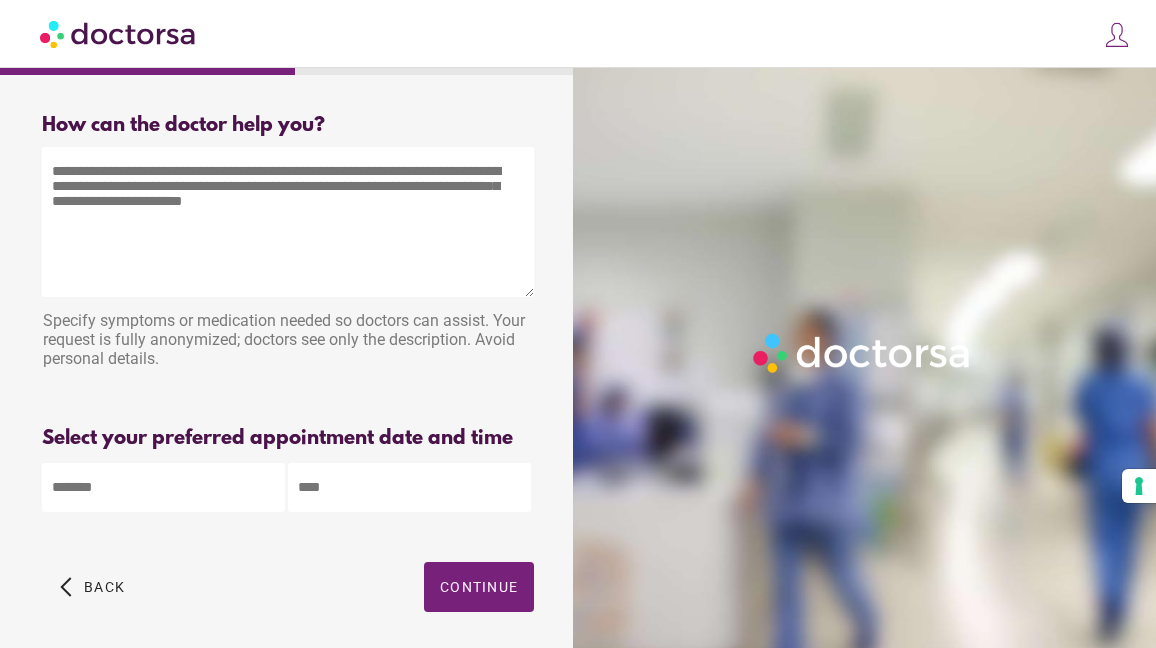 drag, startPoint x: 53, startPoint y: 177, endPoint x: 70, endPoint y: 197, distance: 26.24881 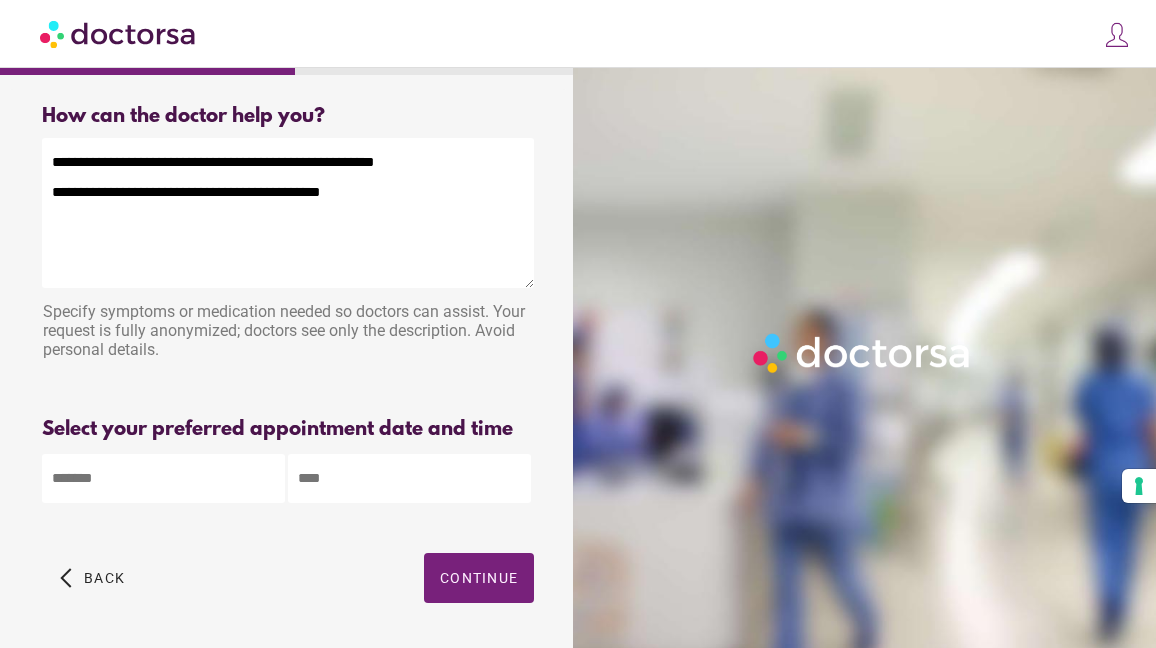 scroll, scrollTop: 0, scrollLeft: 0, axis: both 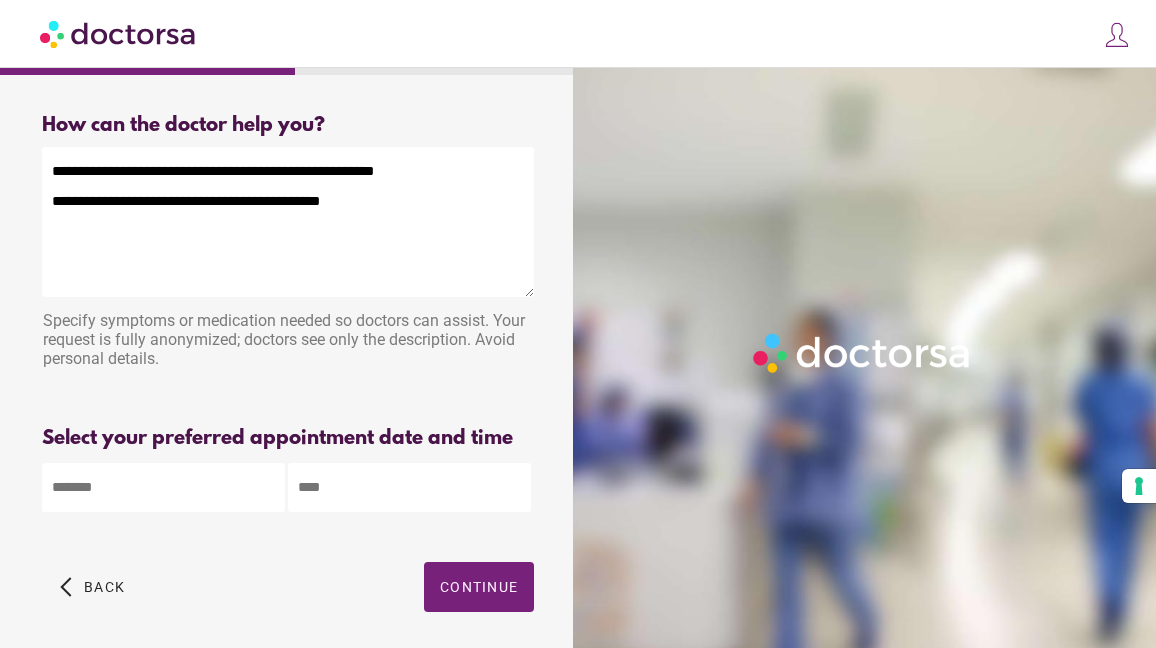 type on "**********" 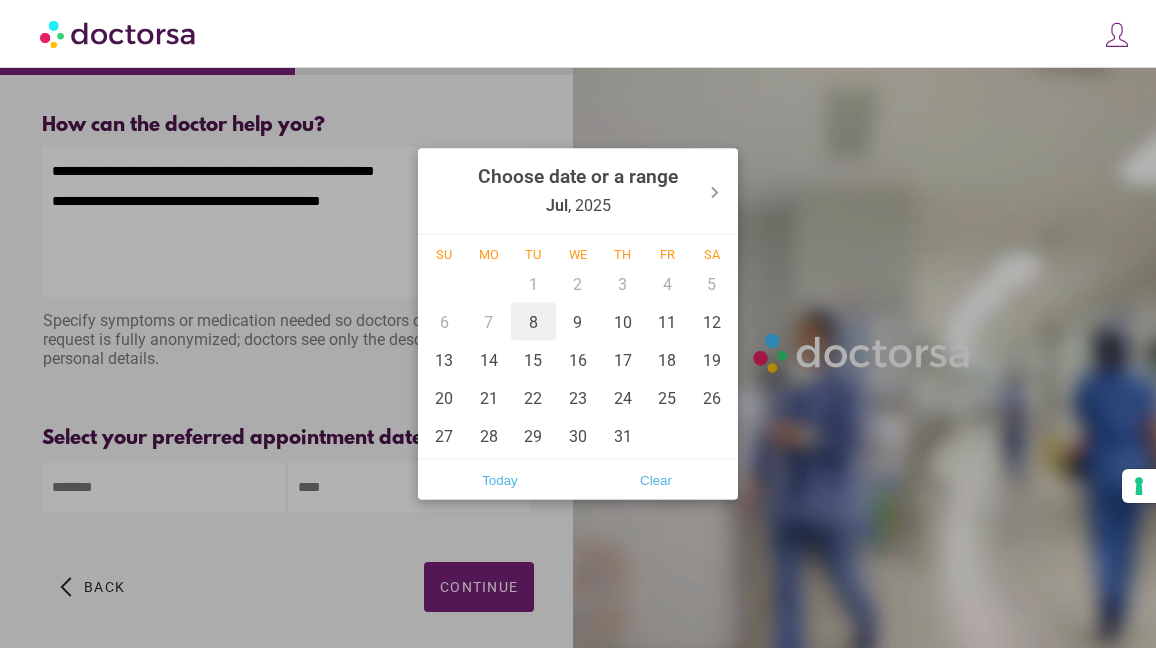 click on "8" at bounding box center [533, 322] 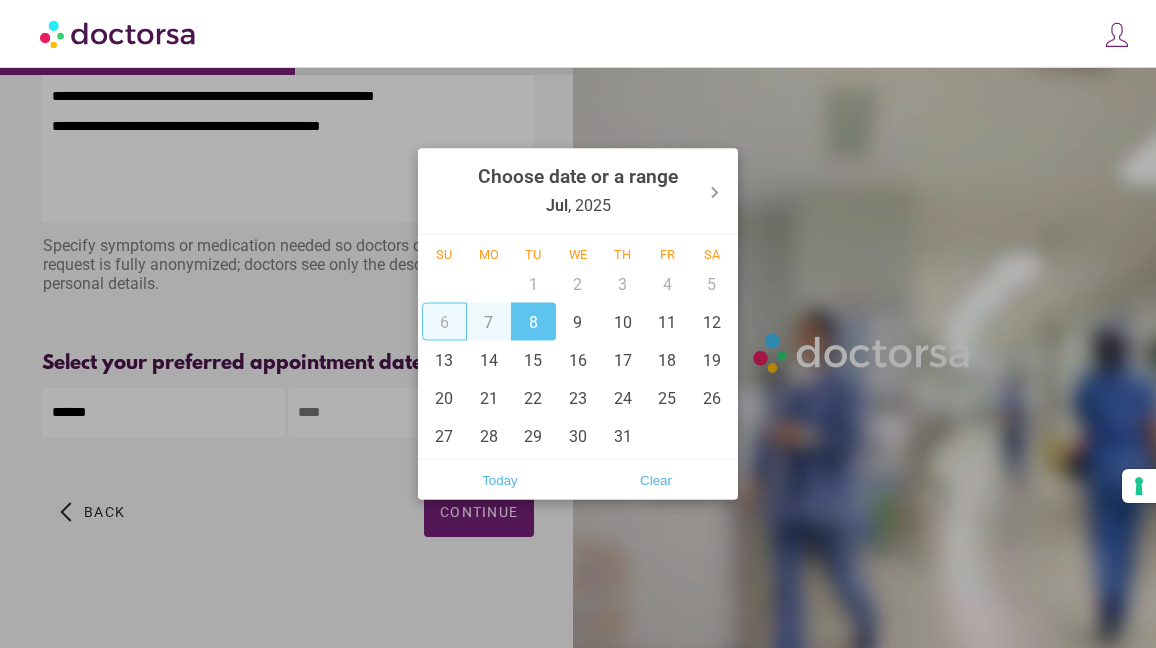 scroll, scrollTop: 100, scrollLeft: 0, axis: vertical 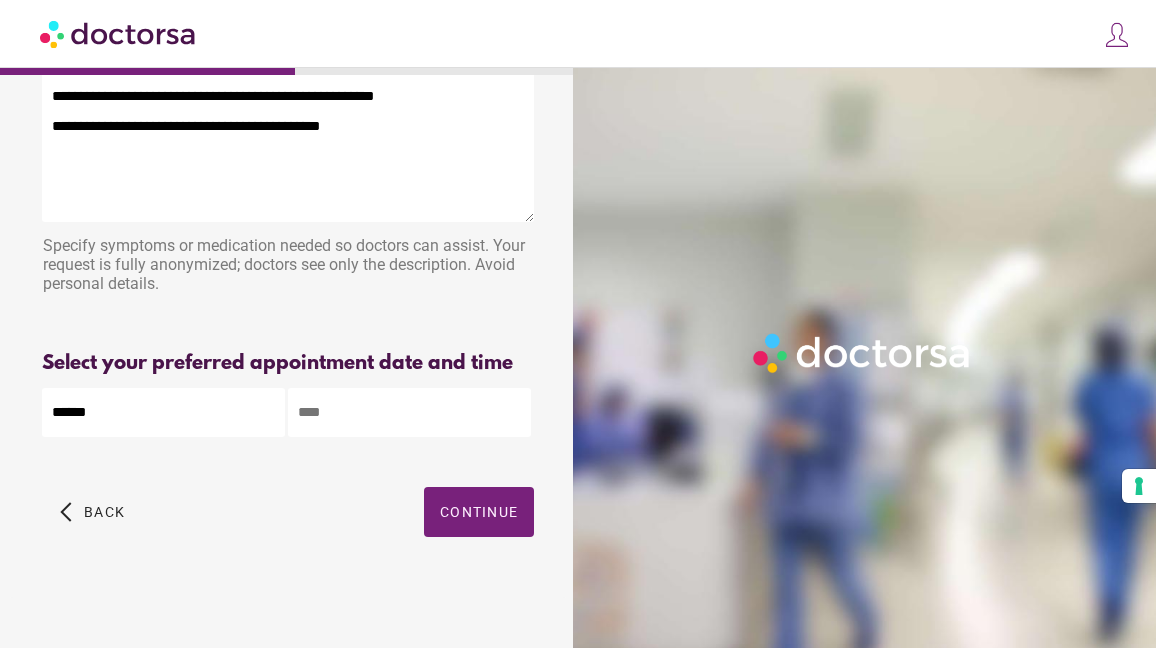 click at bounding box center [409, 412] 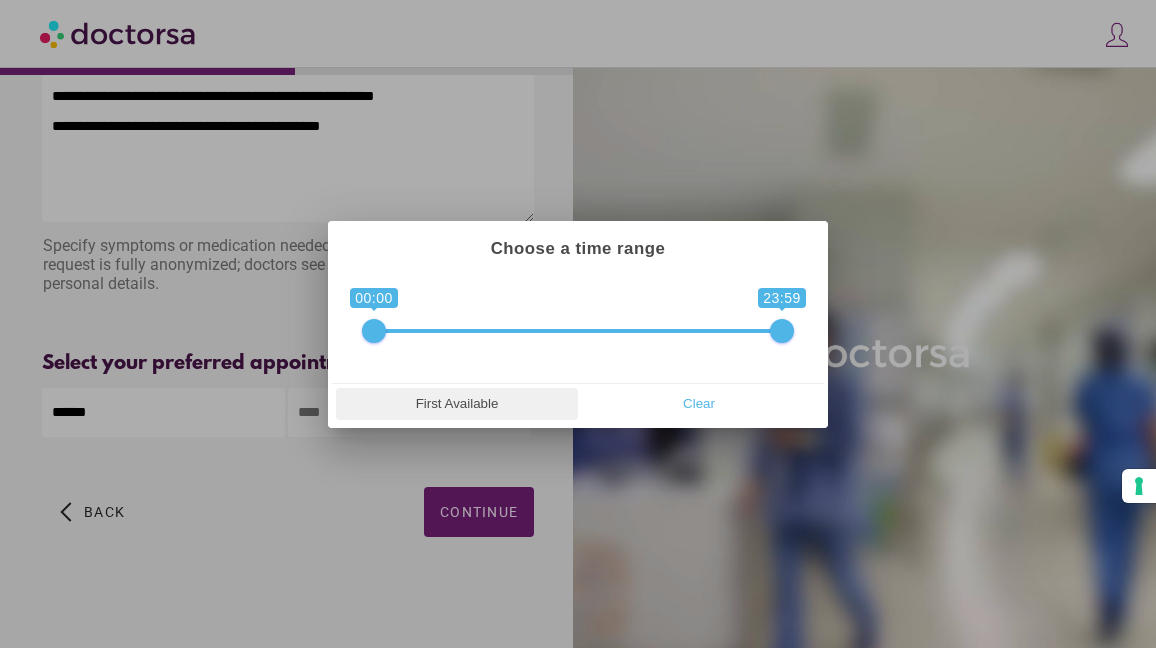 click on "First Available" at bounding box center [457, 404] 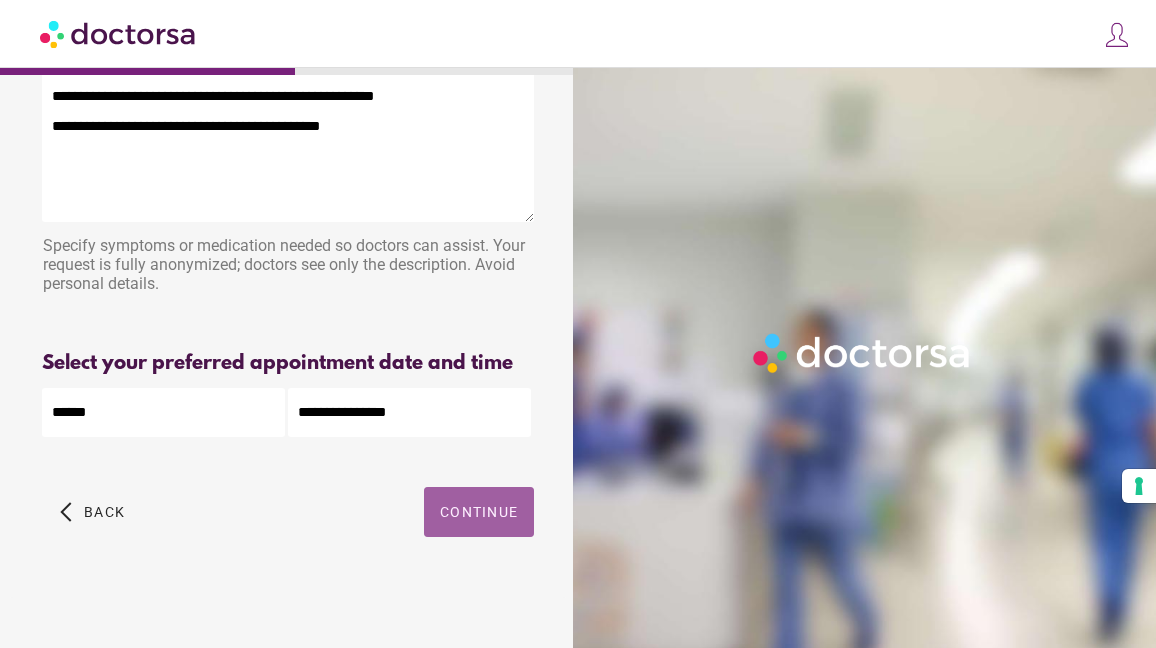 click on "Continue" at bounding box center (479, 512) 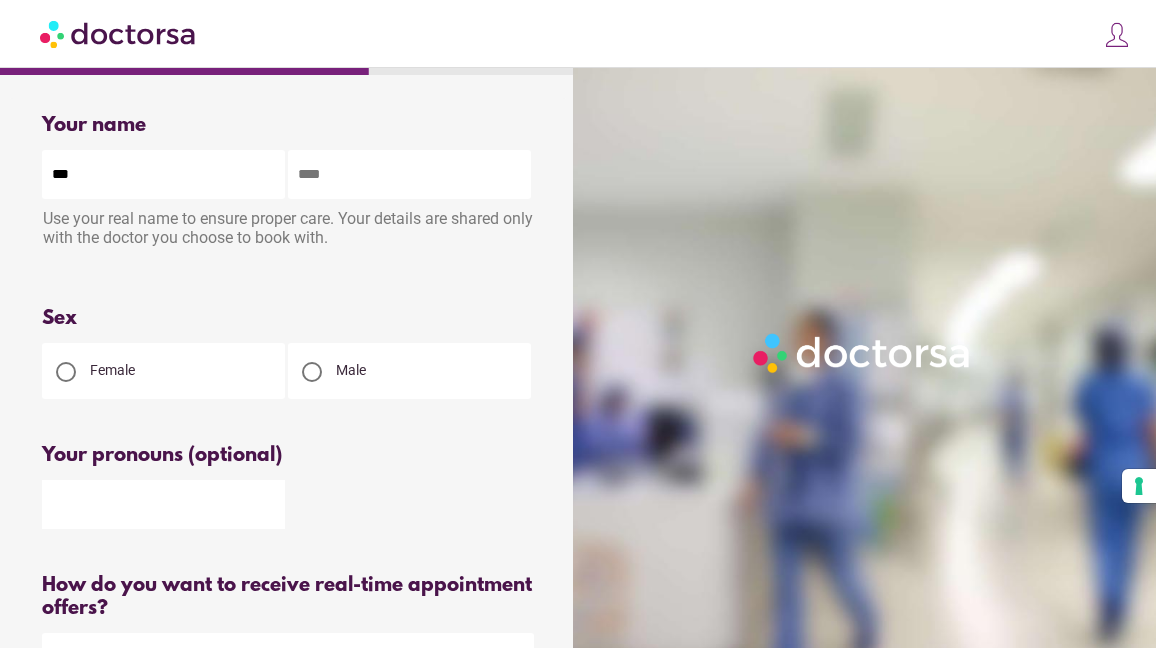 type on "***" 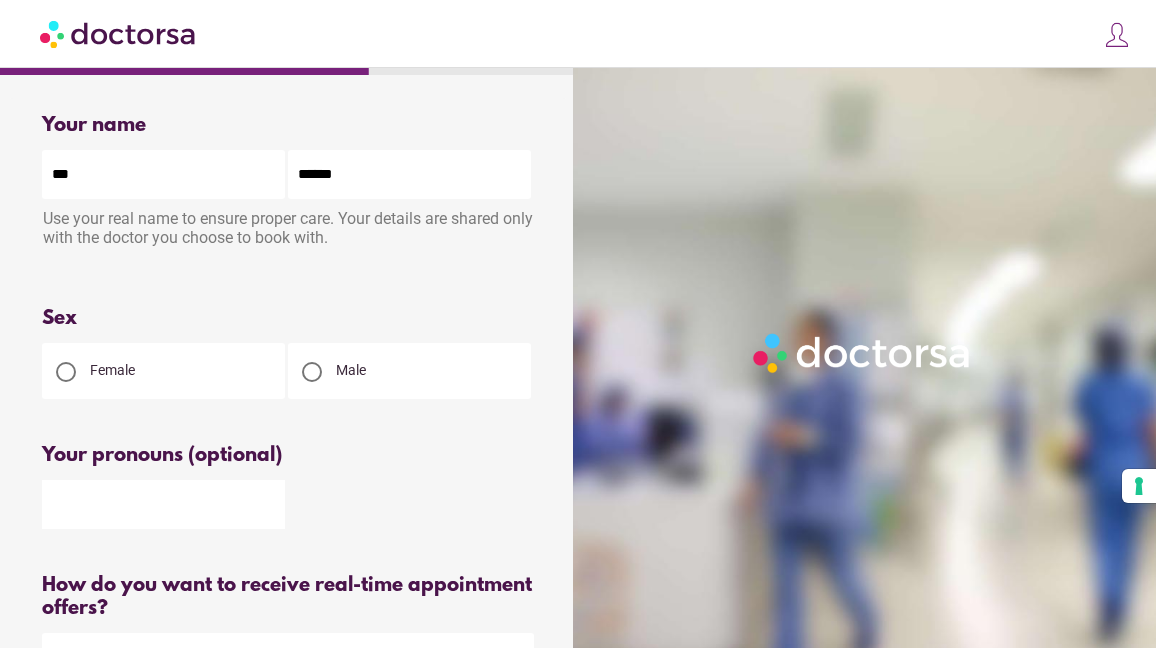 scroll, scrollTop: 30, scrollLeft: 0, axis: vertical 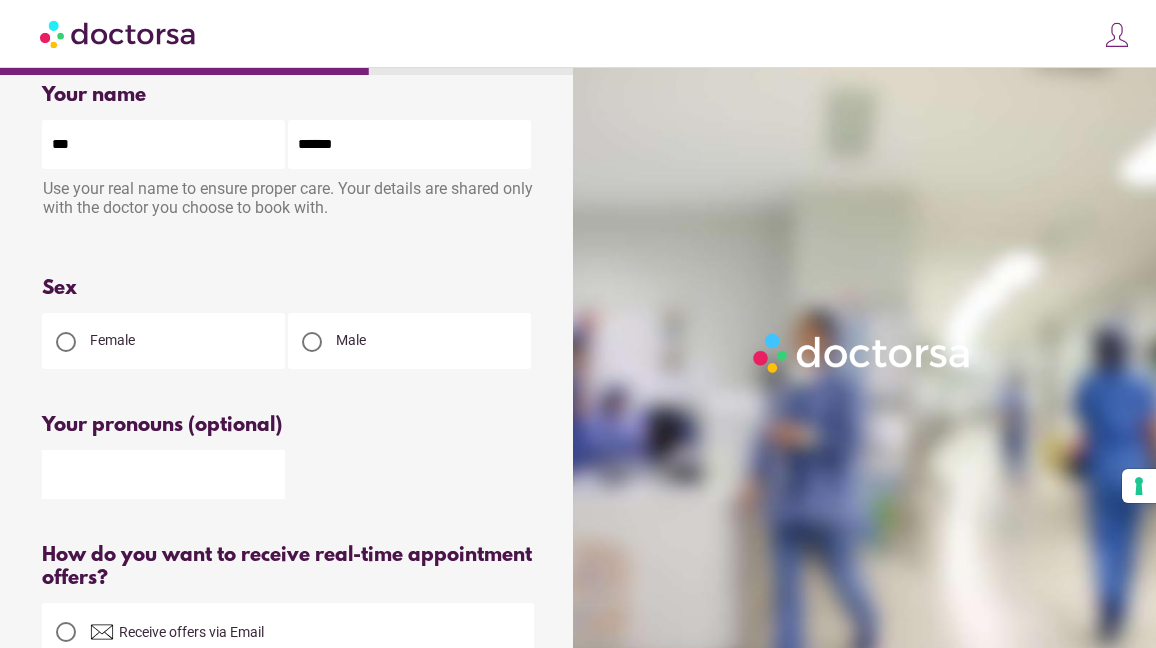 type on "******" 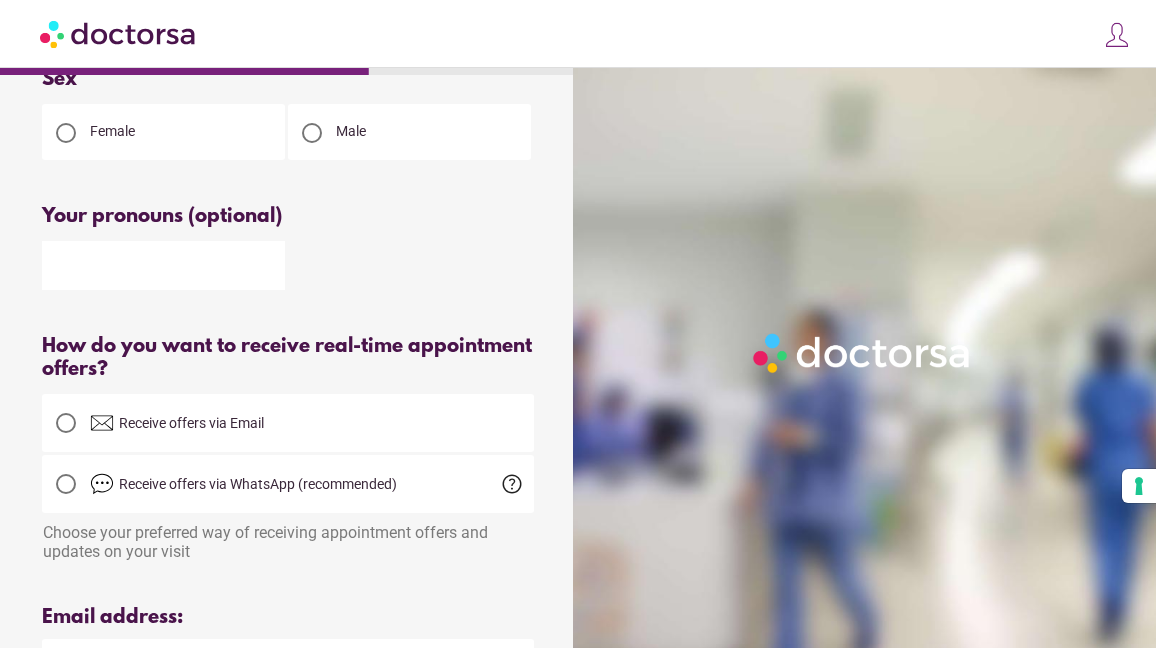 scroll, scrollTop: 239, scrollLeft: 0, axis: vertical 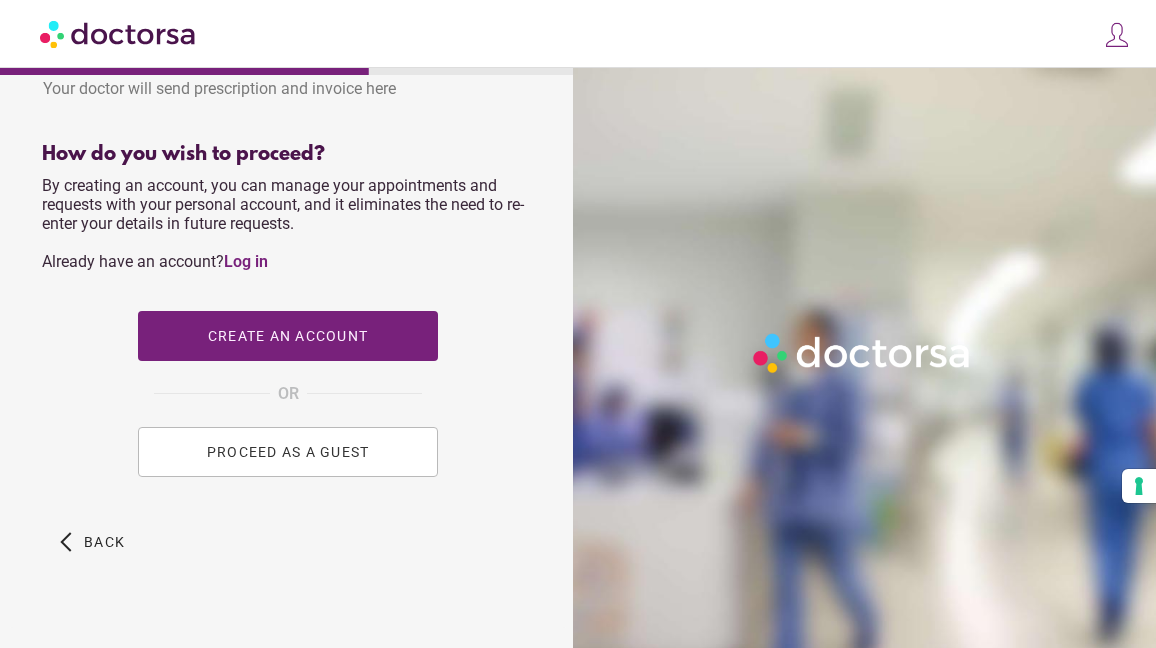 type on "**********" 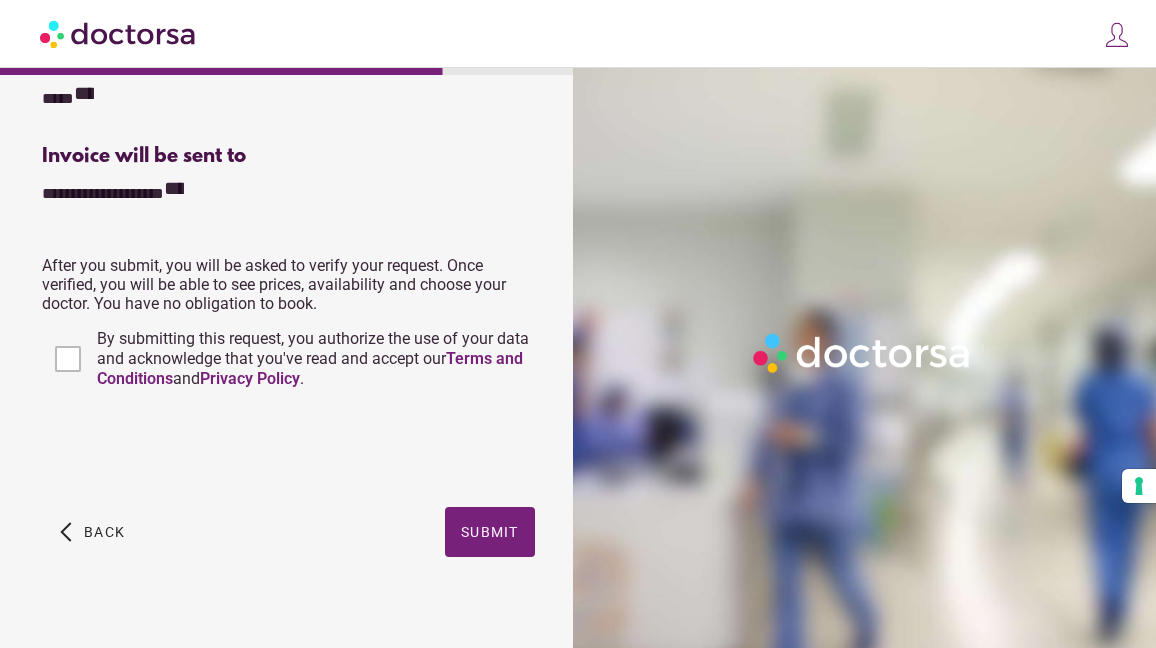 scroll, scrollTop: 818, scrollLeft: 0, axis: vertical 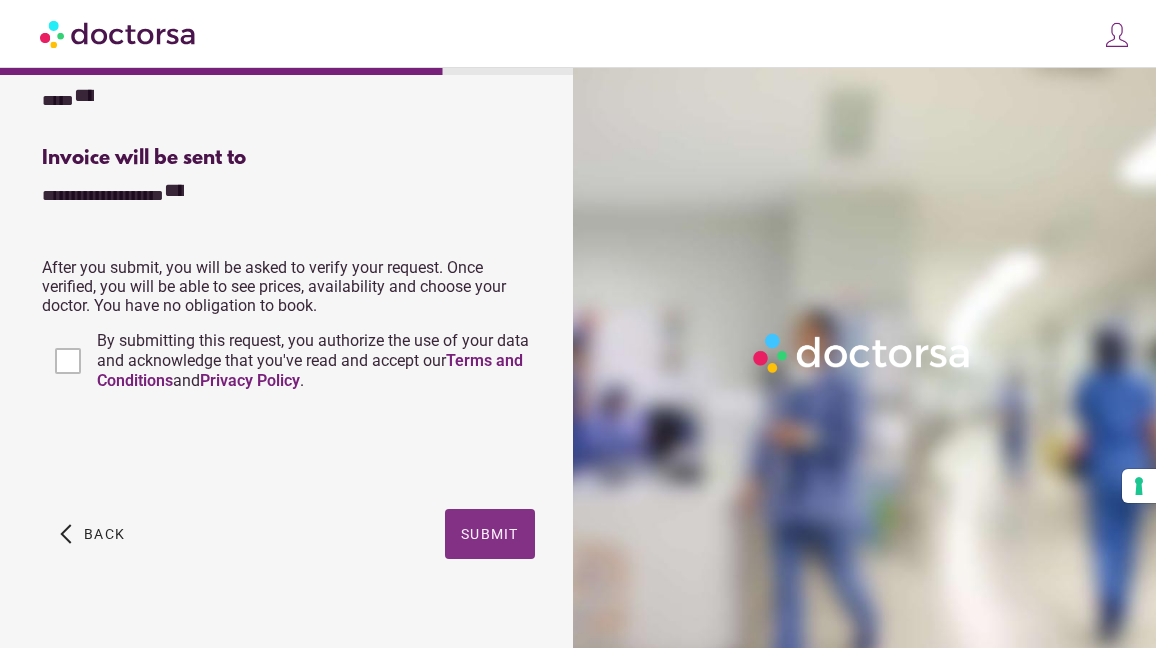 click on "Submit" at bounding box center [490, 534] 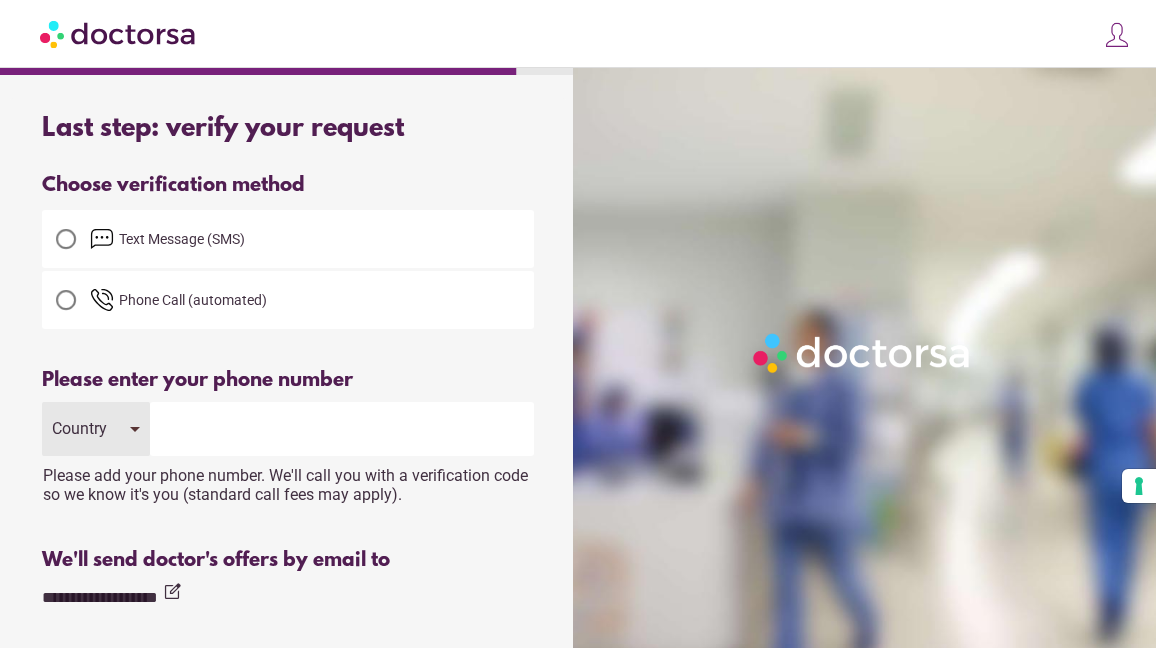 scroll, scrollTop: 0, scrollLeft: 0, axis: both 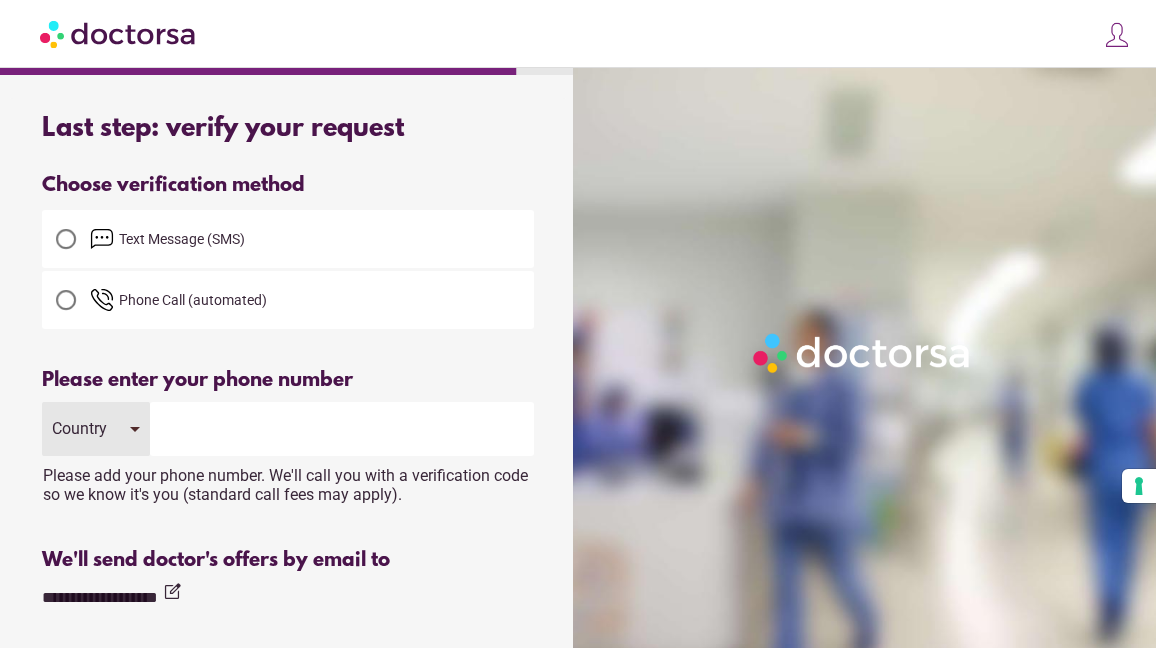 drag, startPoint x: 65, startPoint y: 232, endPoint x: 63, endPoint y: 290, distance: 58.034473 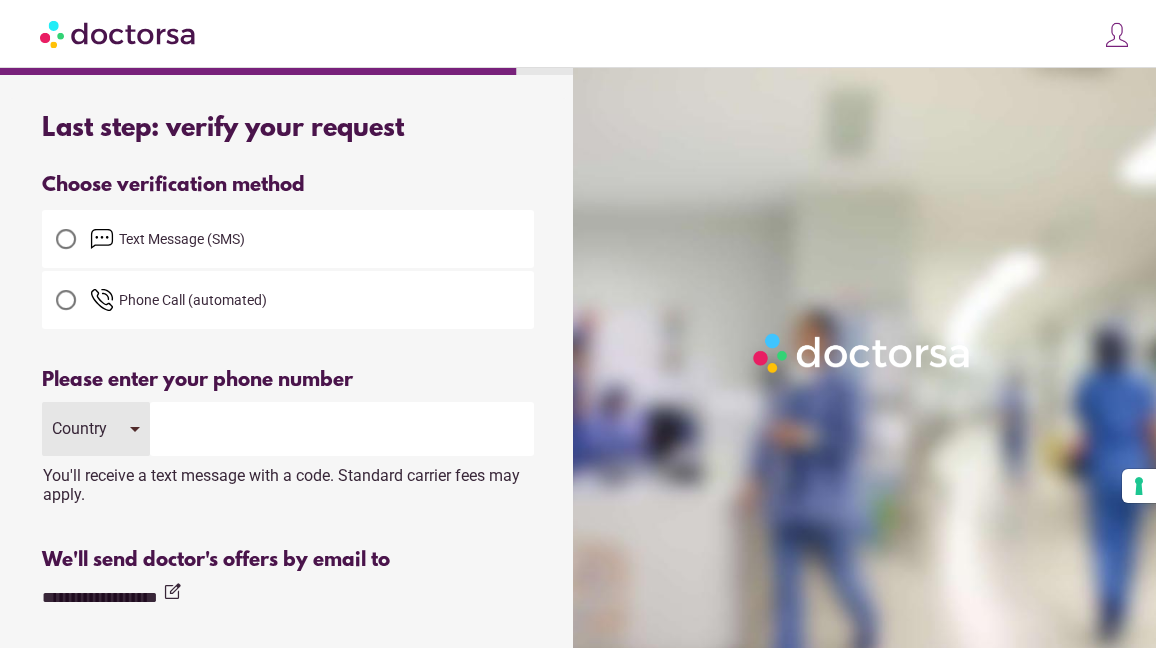 click on "Country" at bounding box center [96, 429] 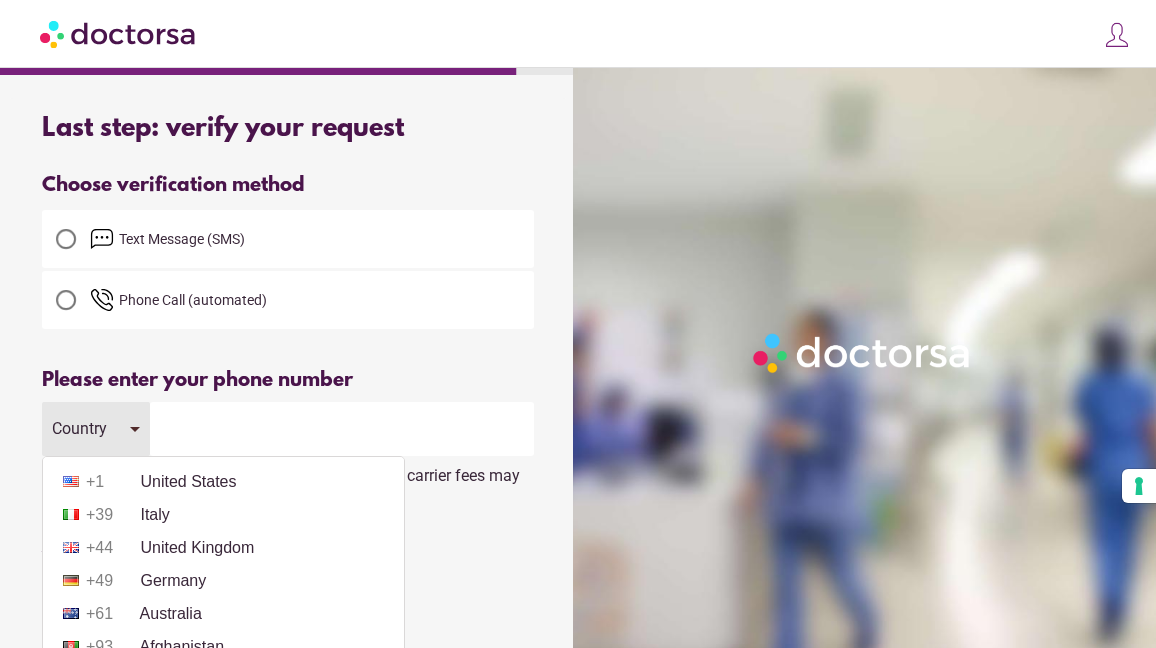 click on "+44   United Kingdom" at bounding box center (223, 548) 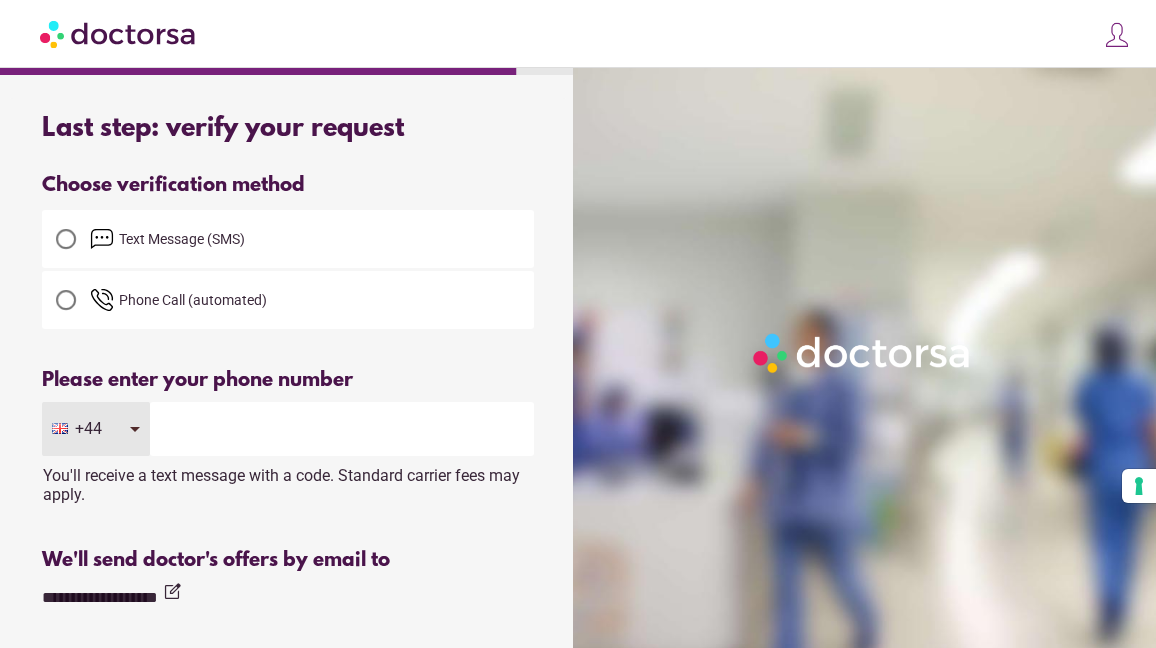click at bounding box center (342, 429) 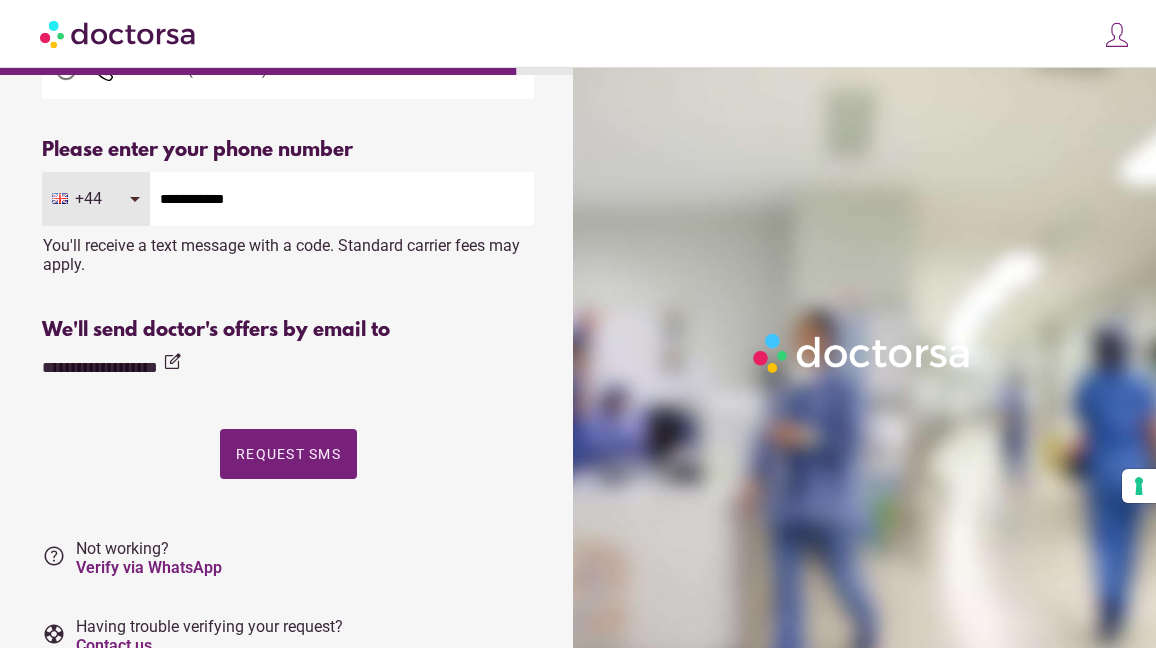 scroll, scrollTop: 232, scrollLeft: 0, axis: vertical 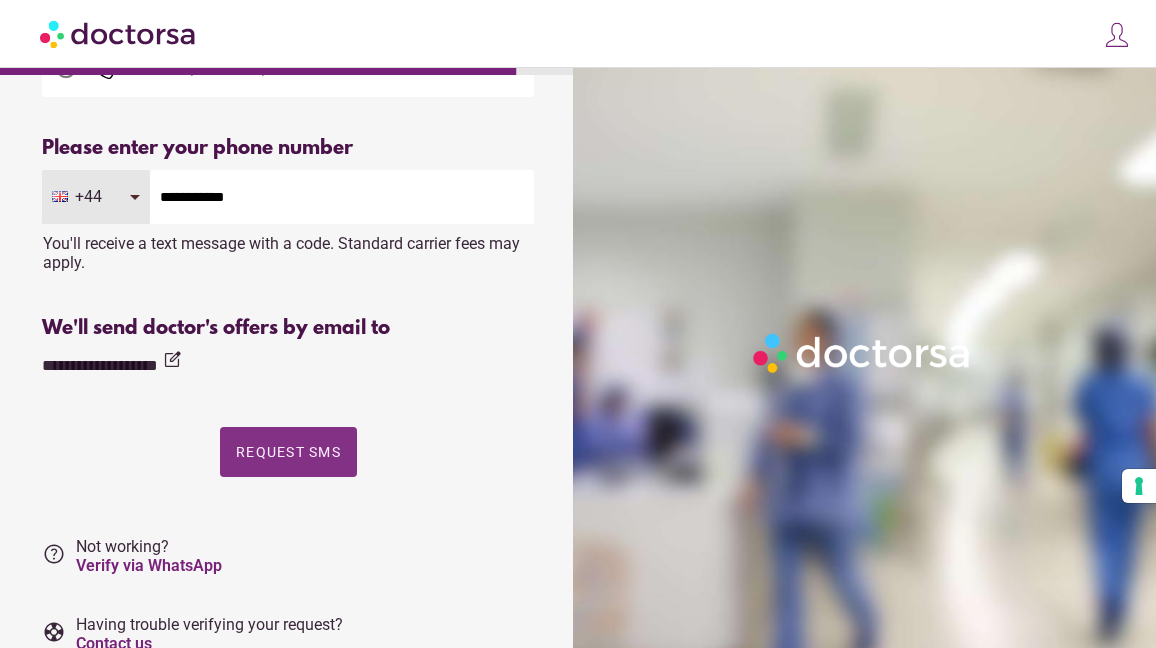 type on "**********" 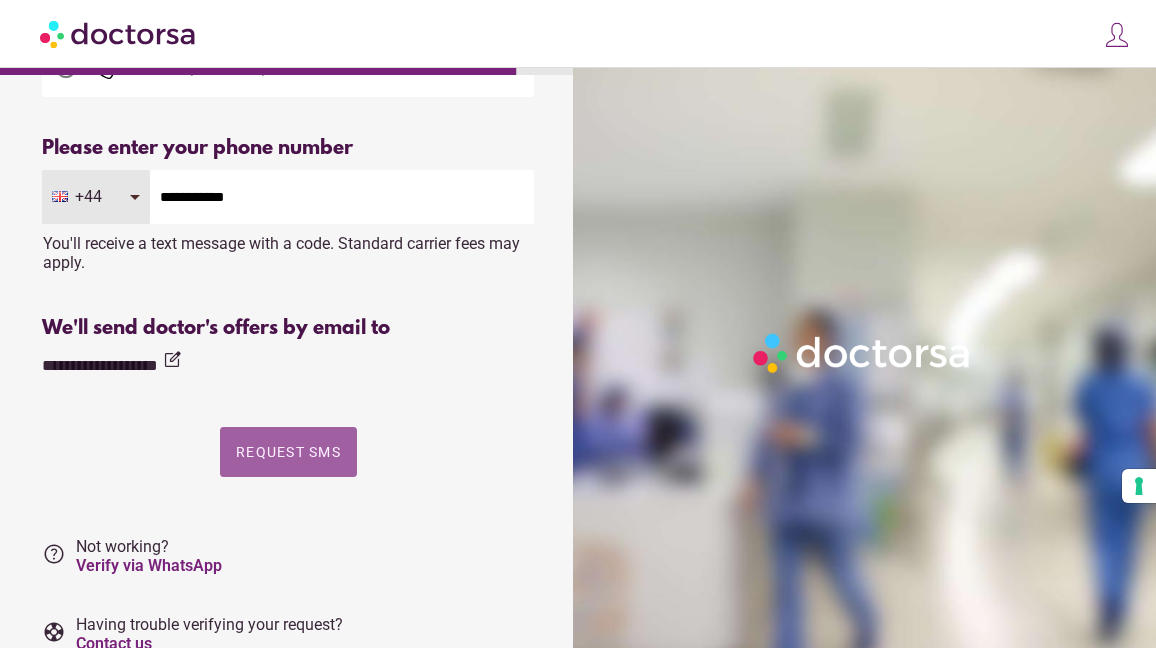 click on "Request SMS" at bounding box center (288, 452) 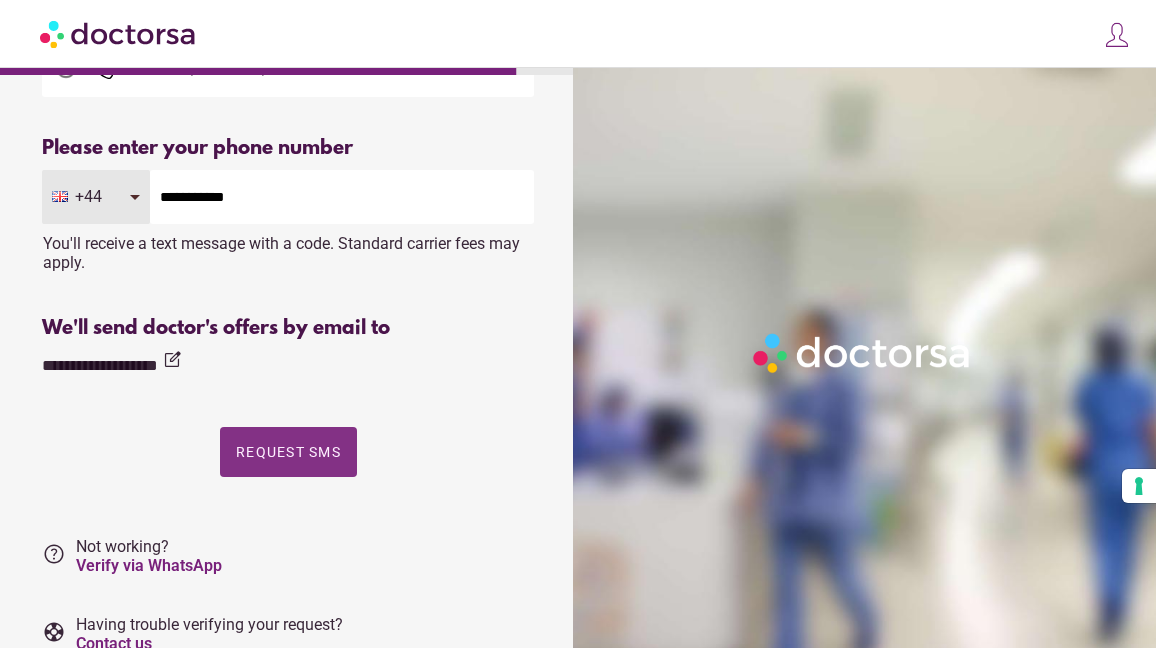 scroll, scrollTop: 0, scrollLeft: 0, axis: both 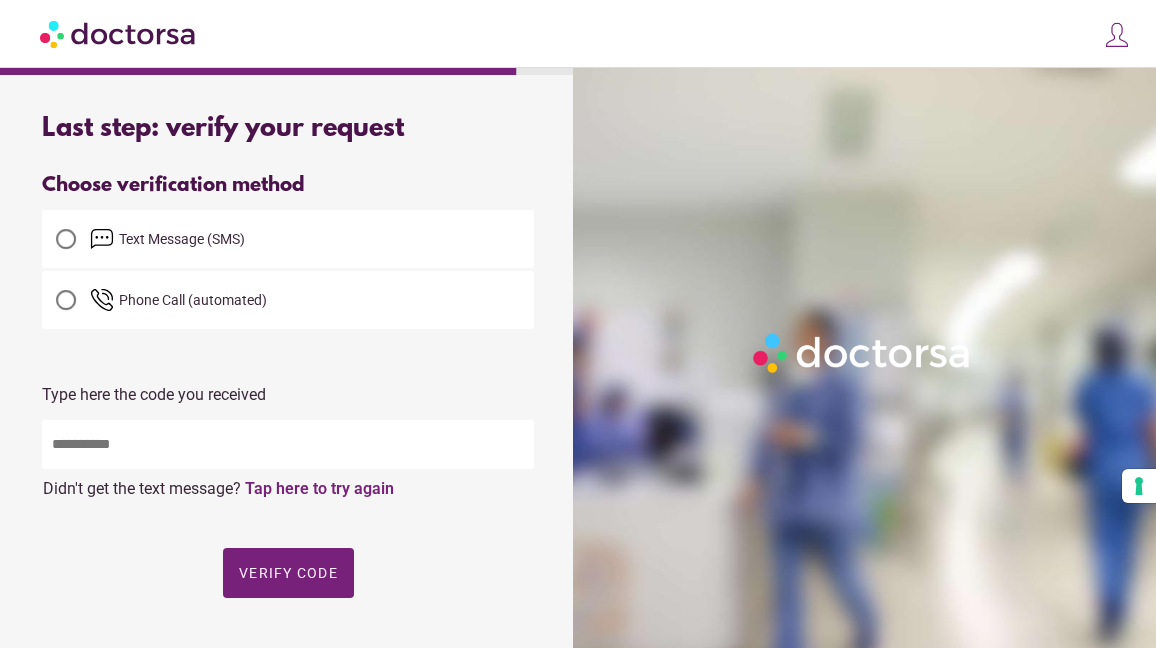 click at bounding box center (288, 444) 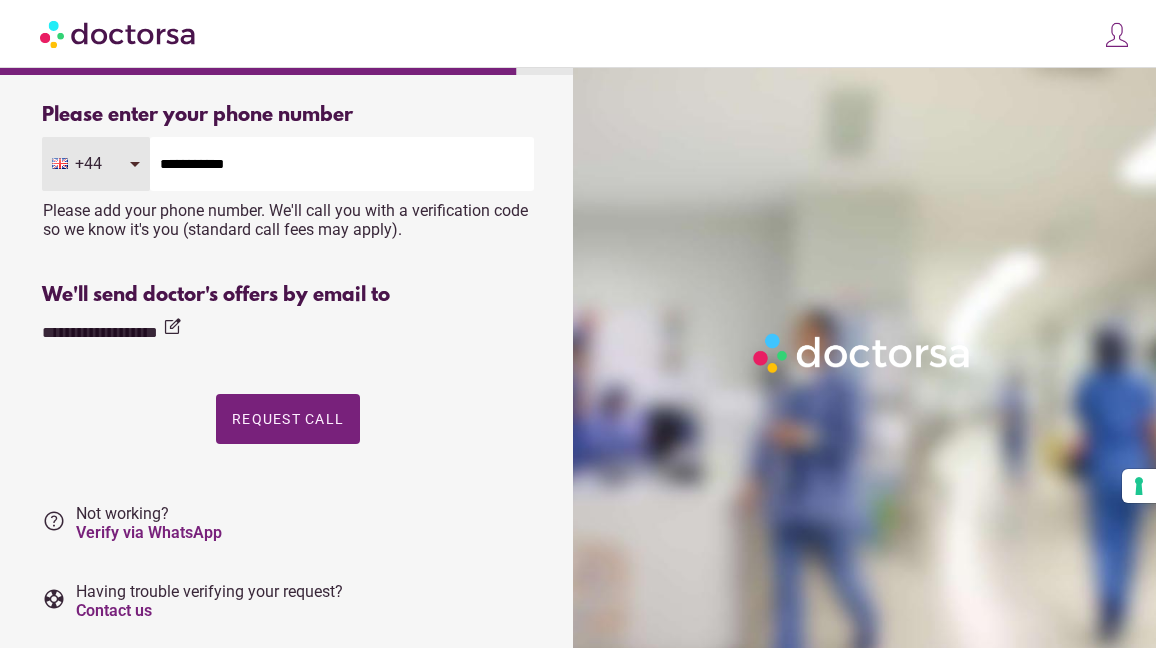 scroll, scrollTop: 267, scrollLeft: 0, axis: vertical 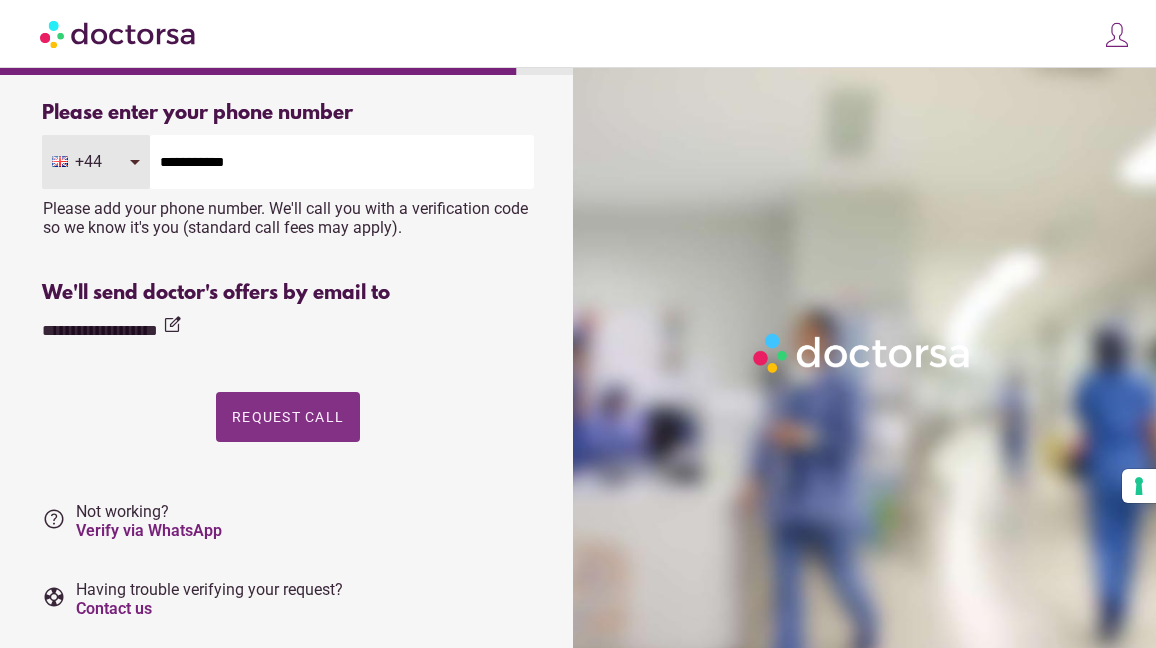 click on "Request Call" at bounding box center (288, 417) 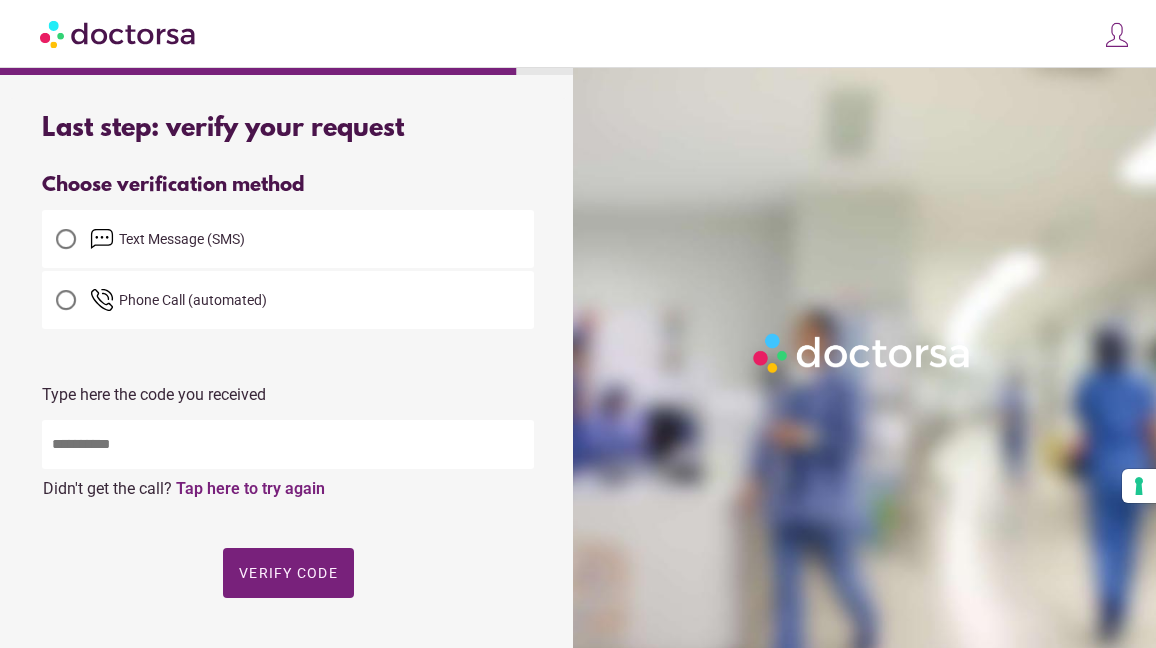 click at bounding box center (288, 444) 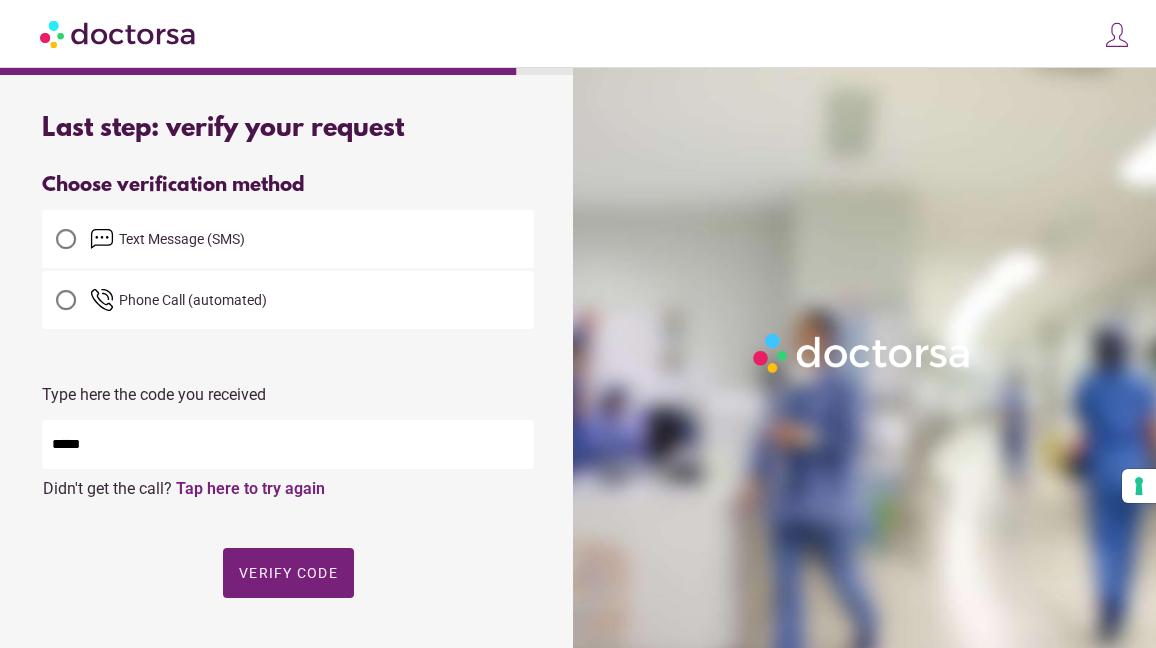 scroll, scrollTop: 1, scrollLeft: 0, axis: vertical 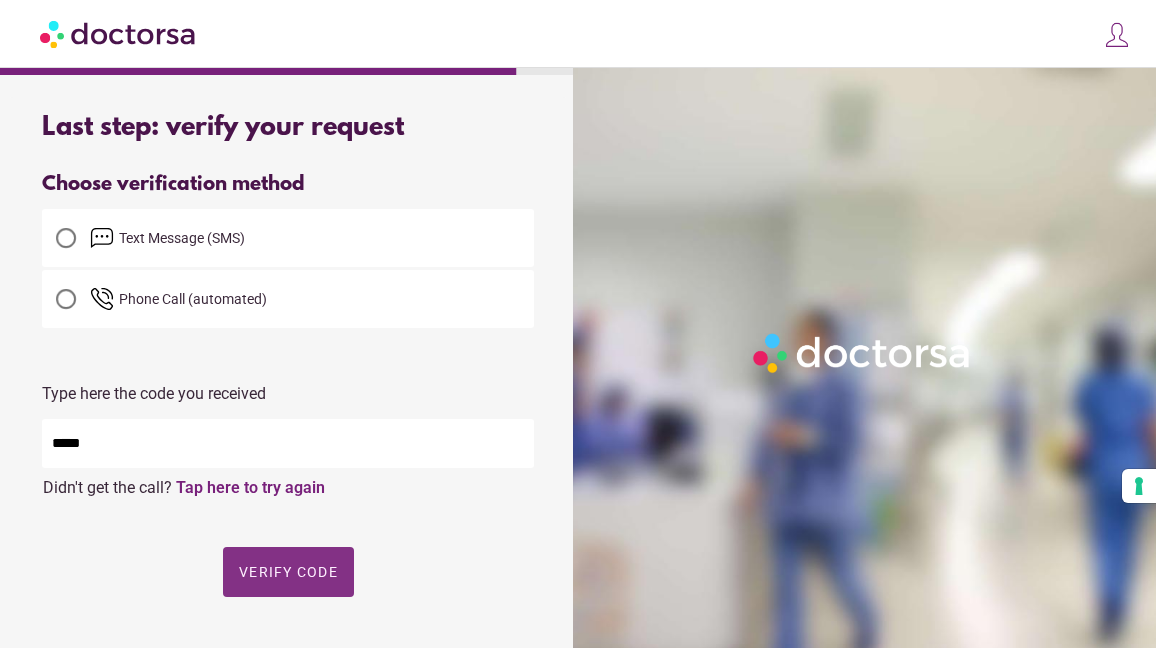 type on "*****" 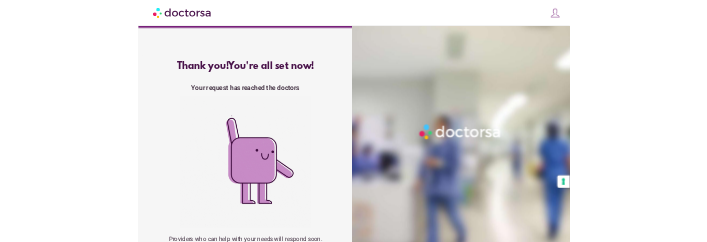 scroll, scrollTop: 0, scrollLeft: 0, axis: both 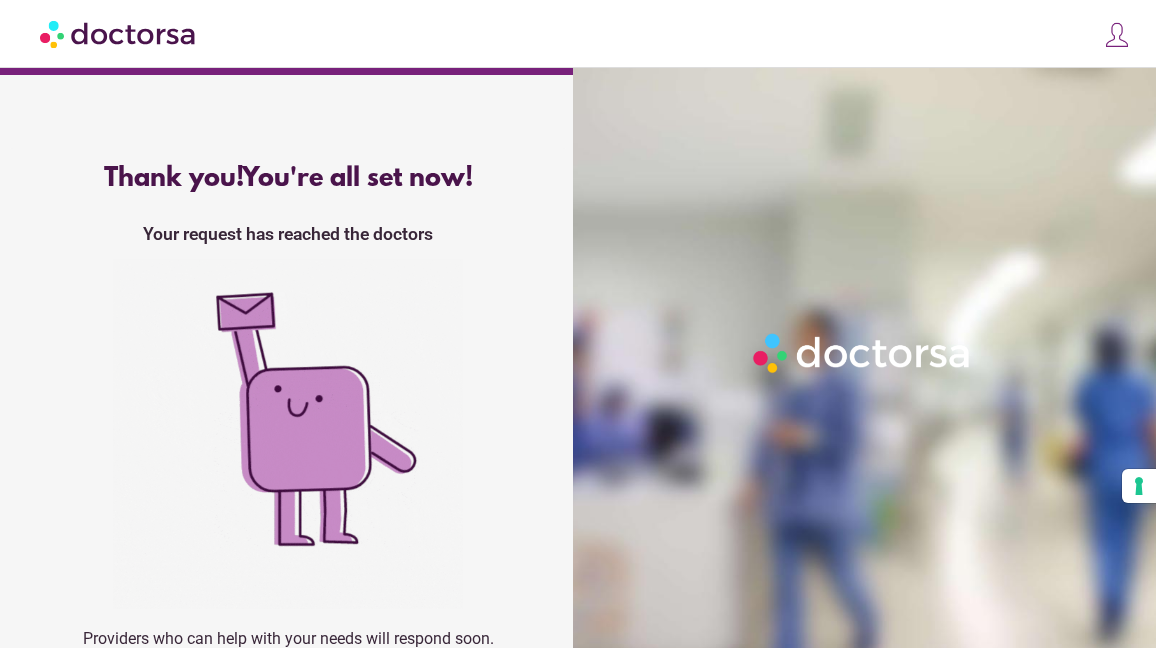 click at bounding box center (868, 392) 